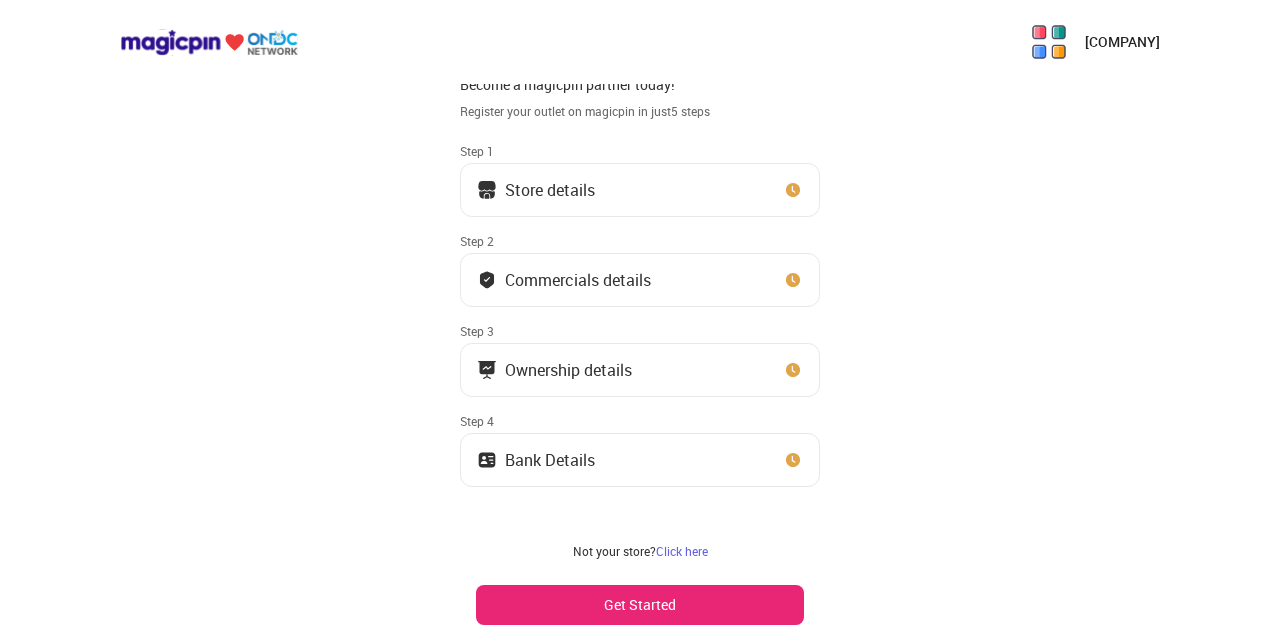 scroll, scrollTop: 74, scrollLeft: 0, axis: vertical 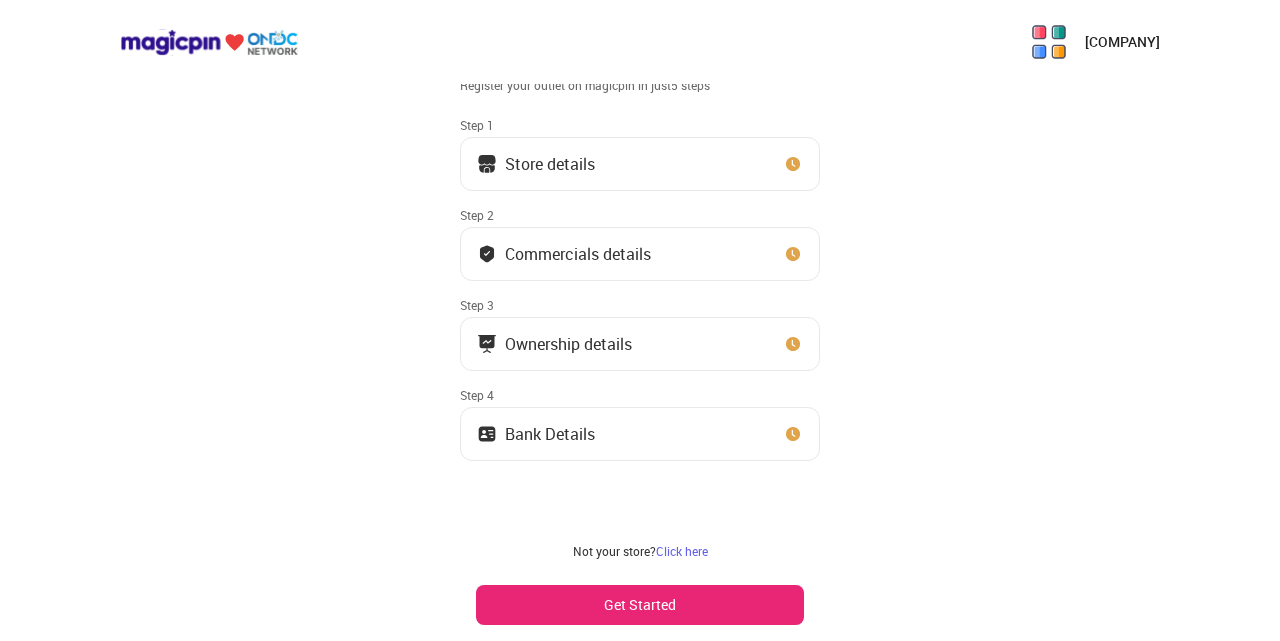 click on "Store details" at bounding box center (640, 164) 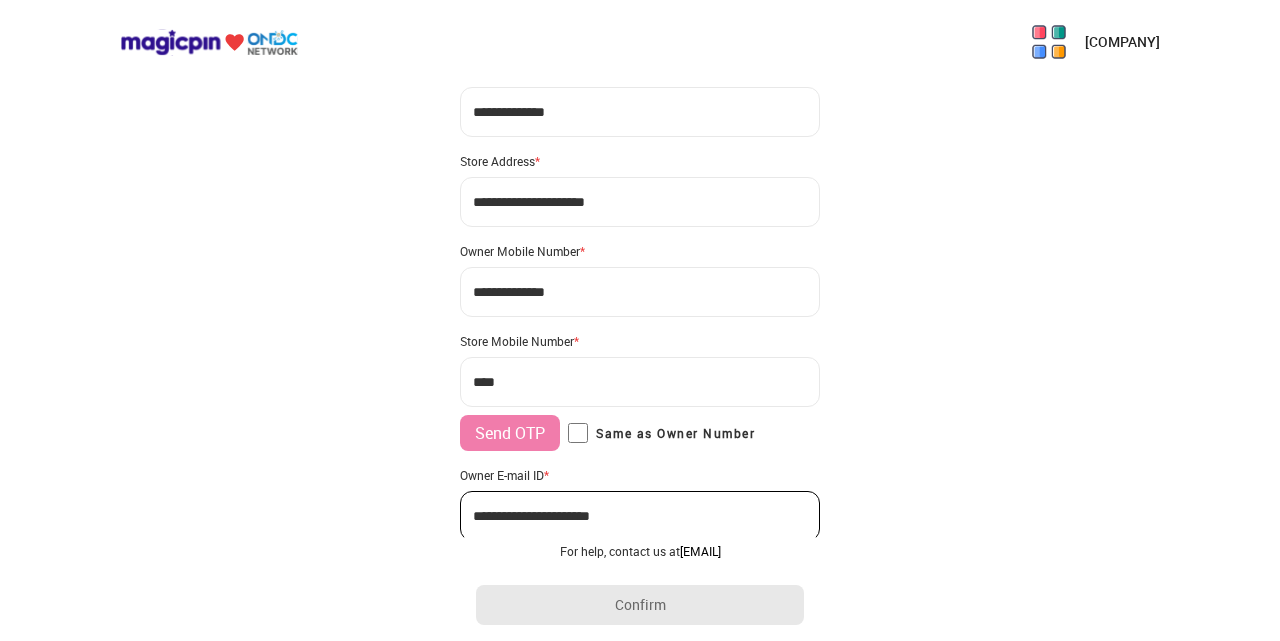 type on "**********" 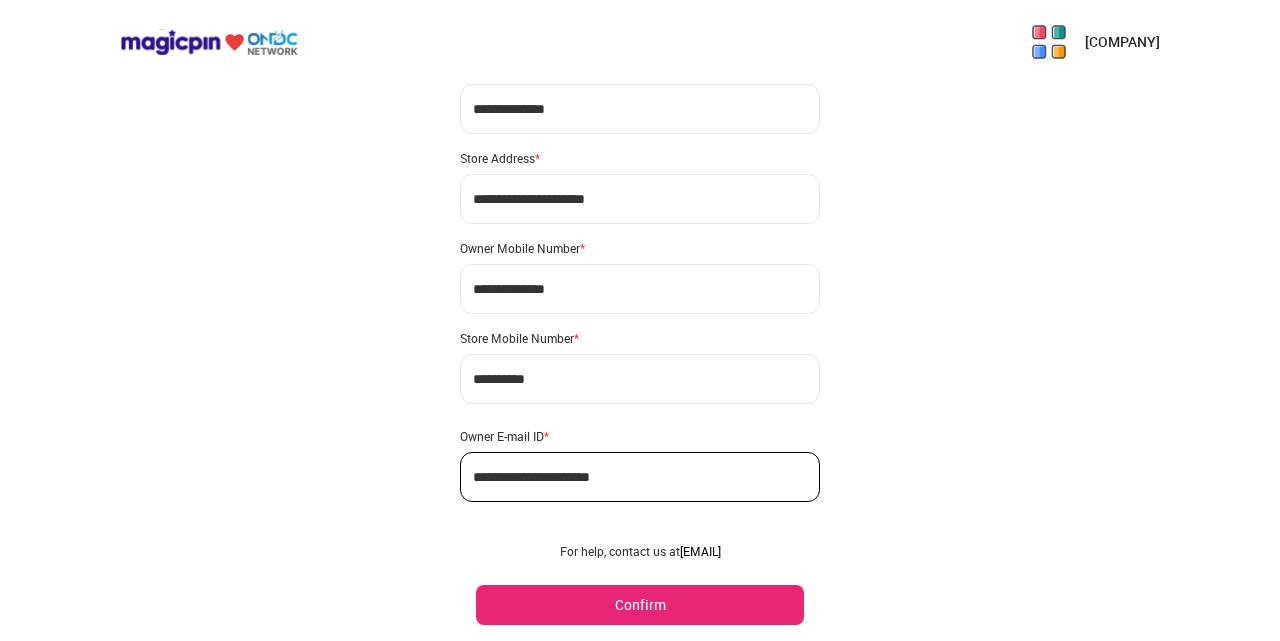 scroll, scrollTop: 118, scrollLeft: 0, axis: vertical 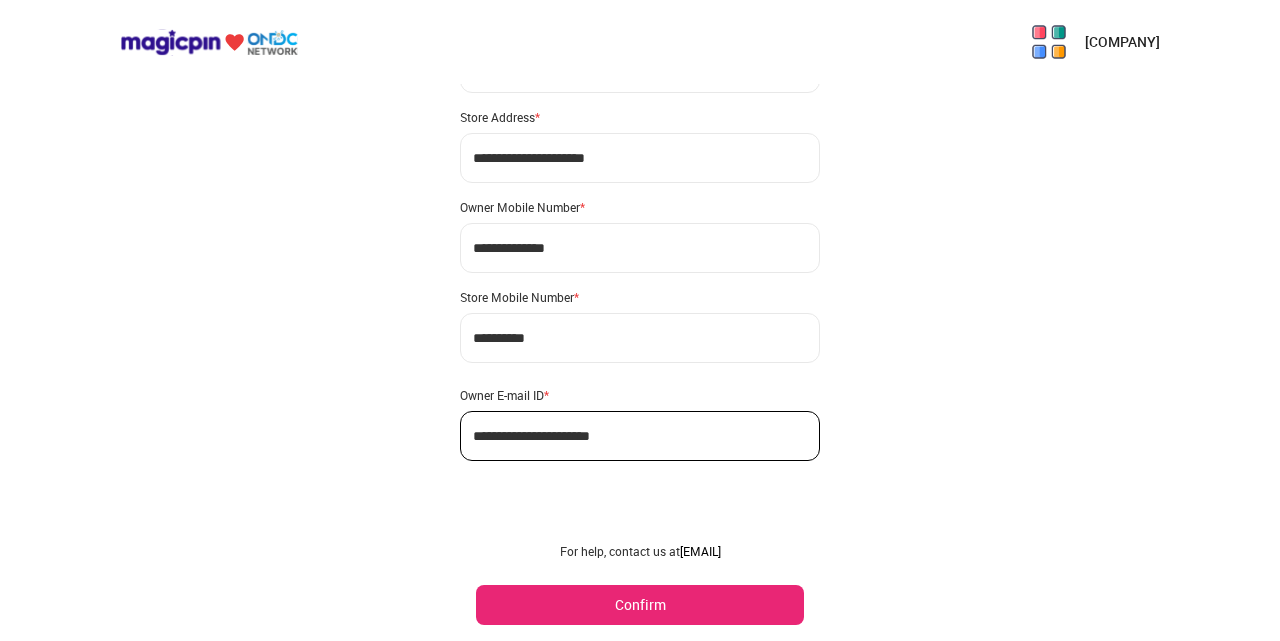 click on "Confirm" at bounding box center (640, 605) 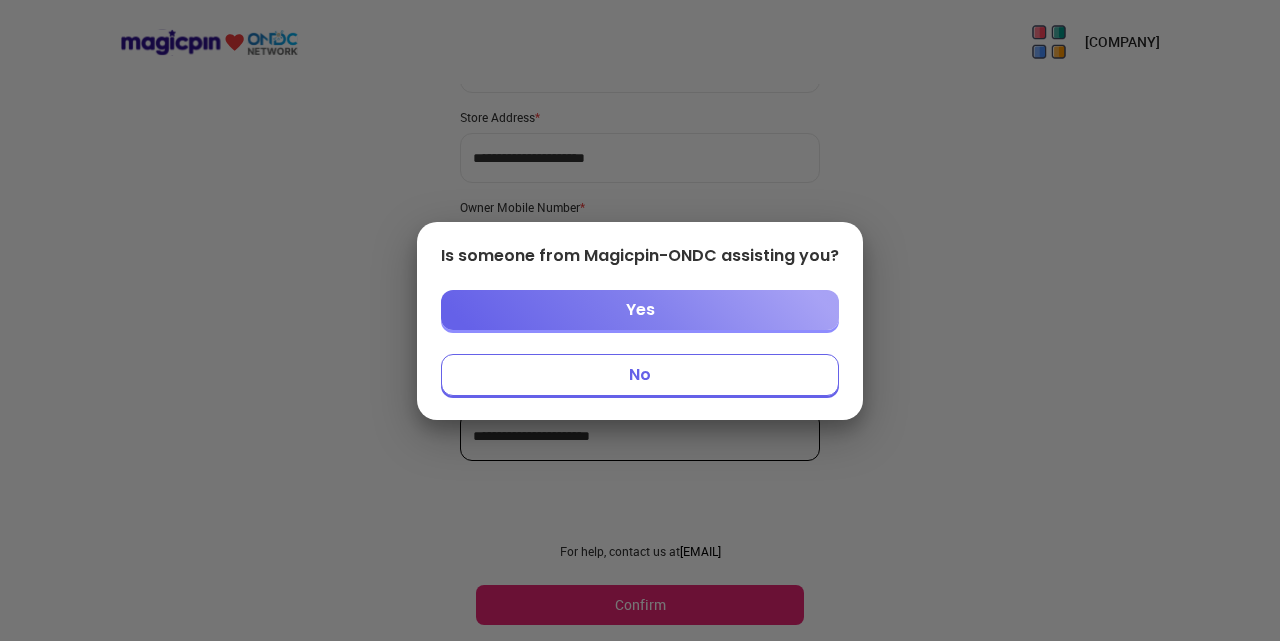 click on "No" at bounding box center (640, 375) 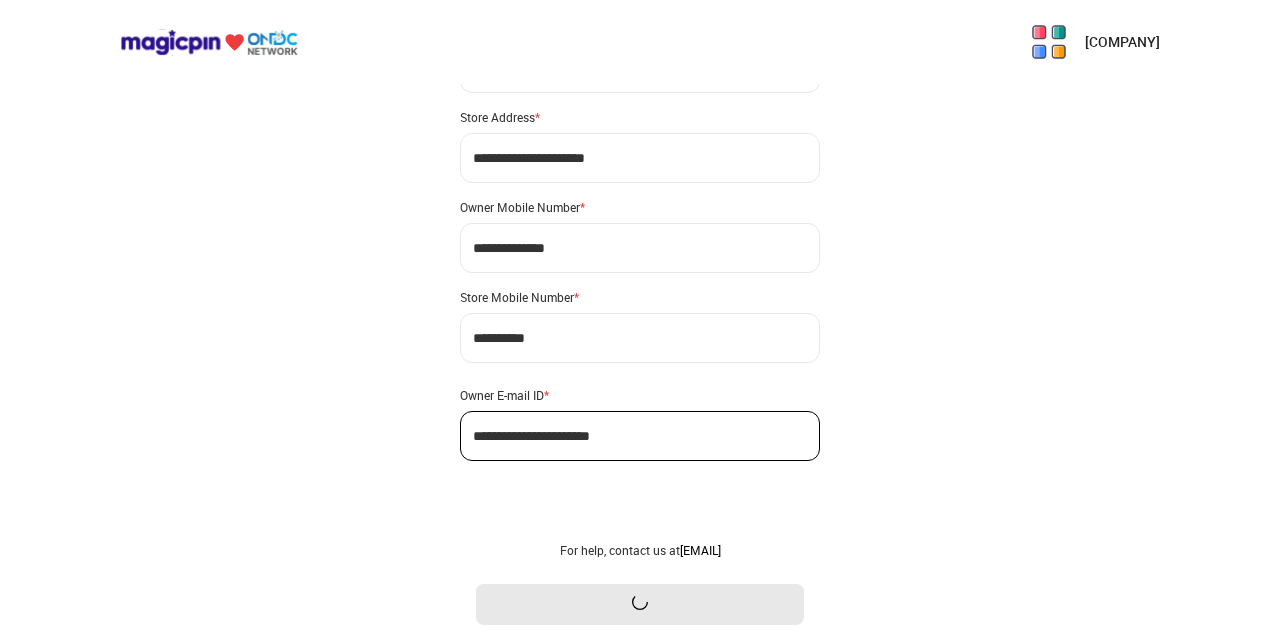 scroll, scrollTop: 0, scrollLeft: 0, axis: both 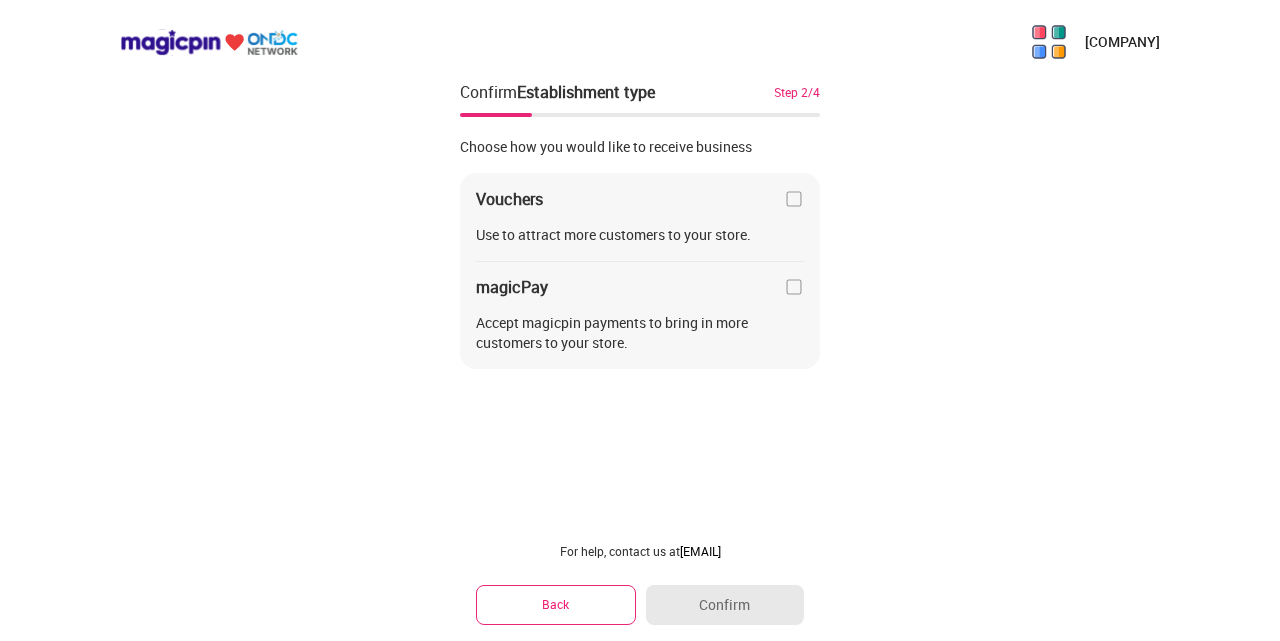 click at bounding box center (794, 199) 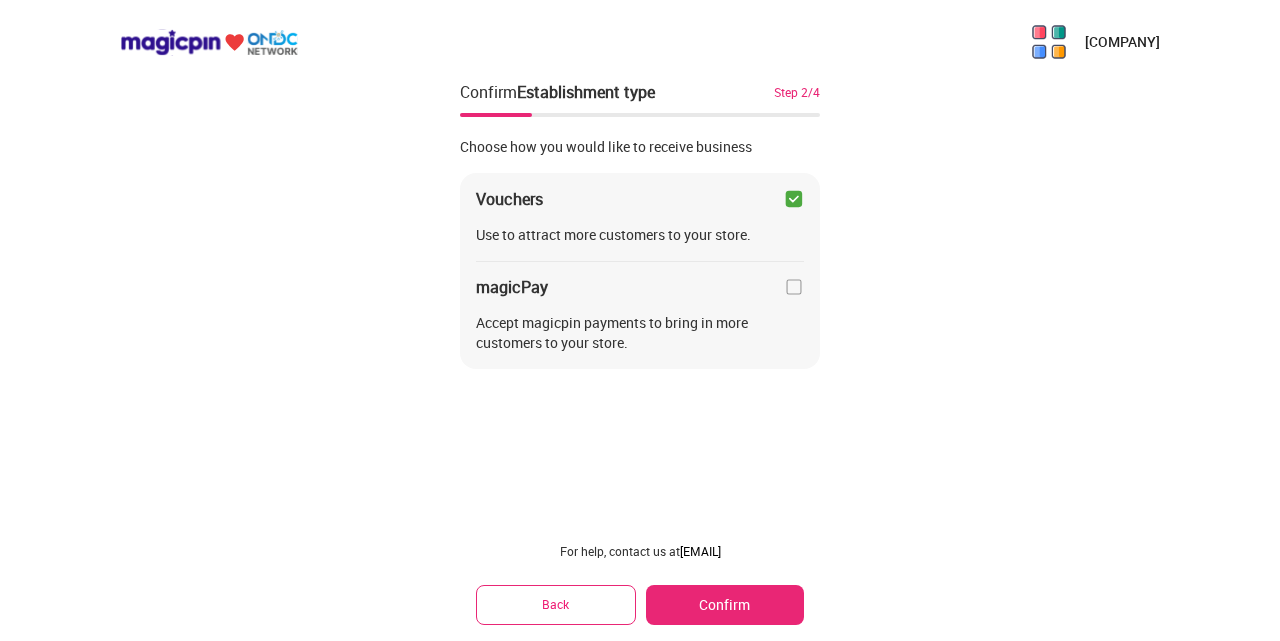 click on "Confirm" at bounding box center [725, 605] 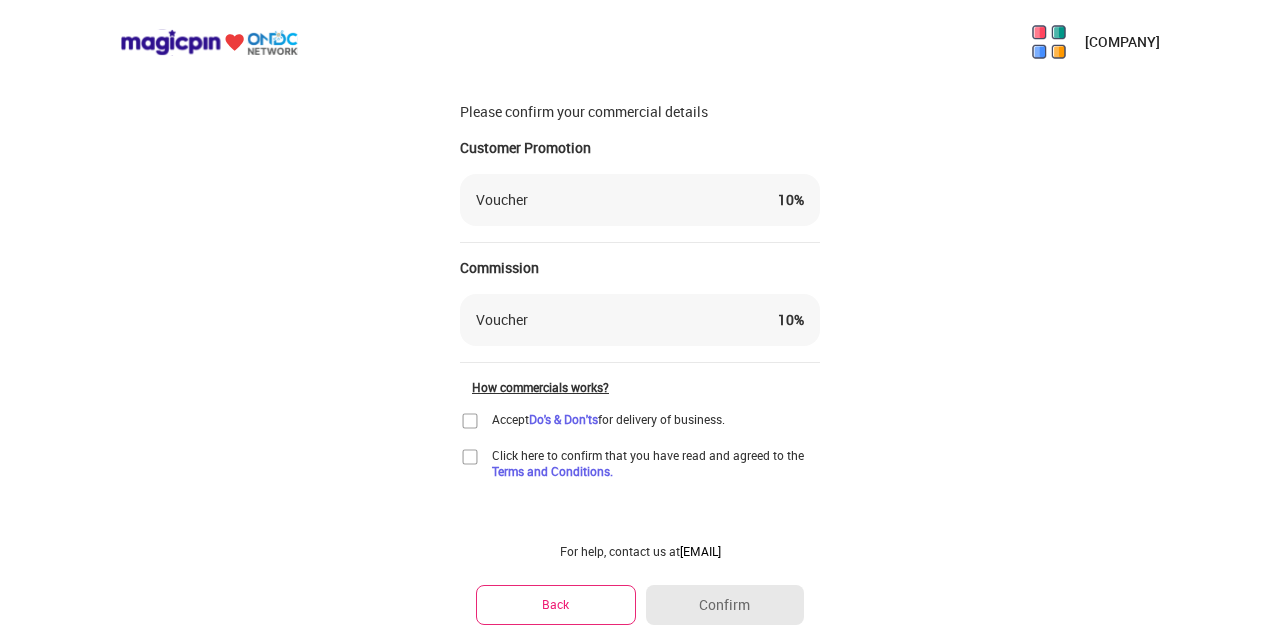 scroll, scrollTop: 53, scrollLeft: 0, axis: vertical 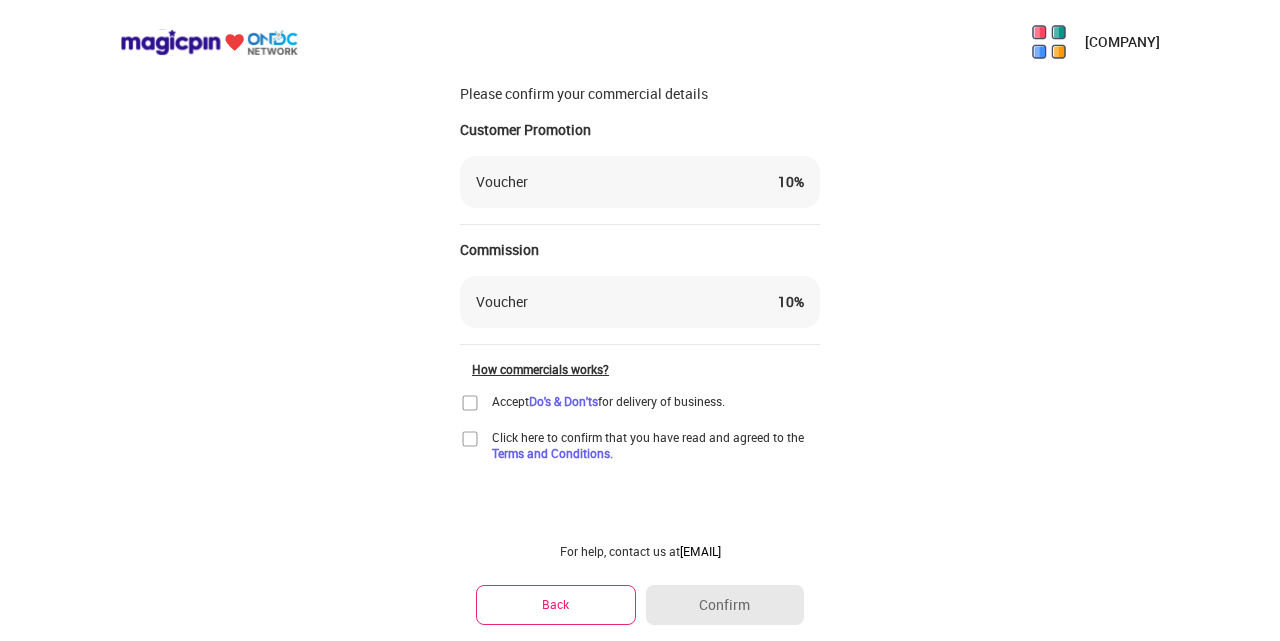 click on "Voucher 10 %" at bounding box center (640, 182) 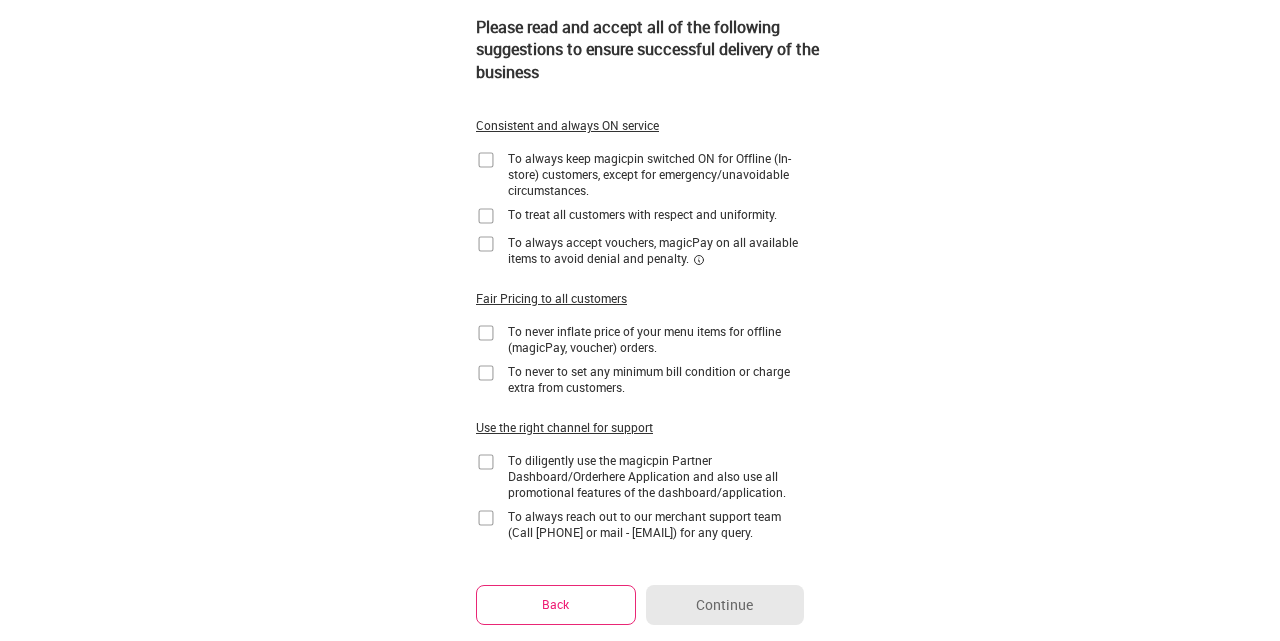 scroll, scrollTop: 0, scrollLeft: 0, axis: both 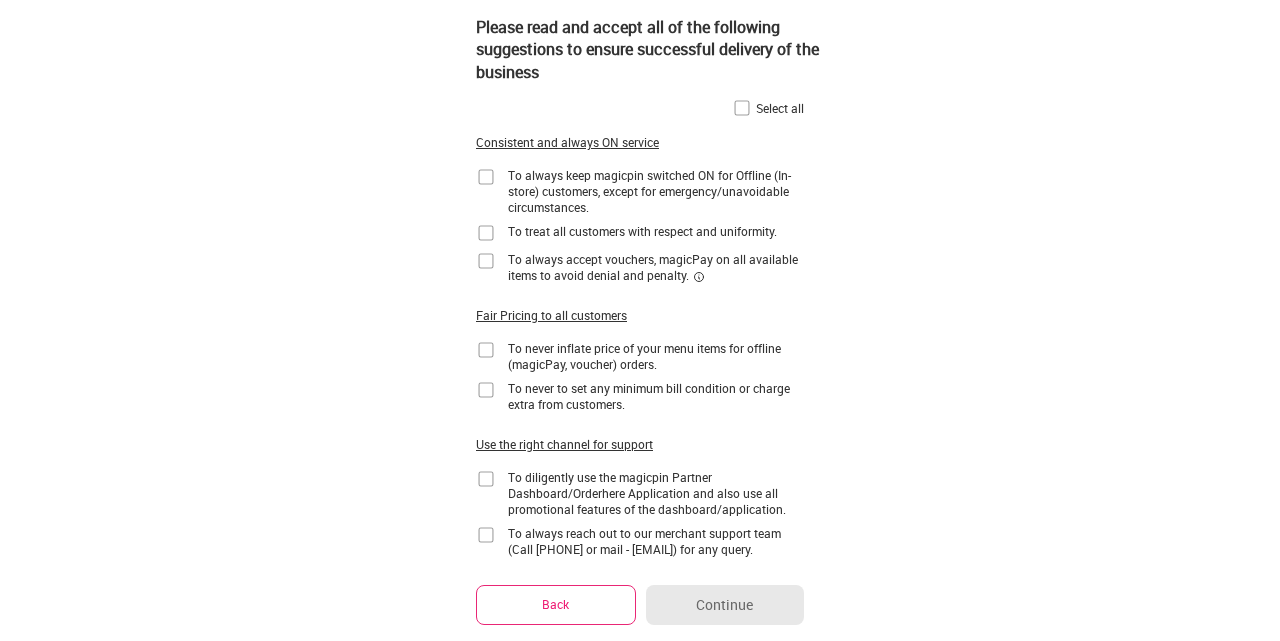click at bounding box center (742, 108) 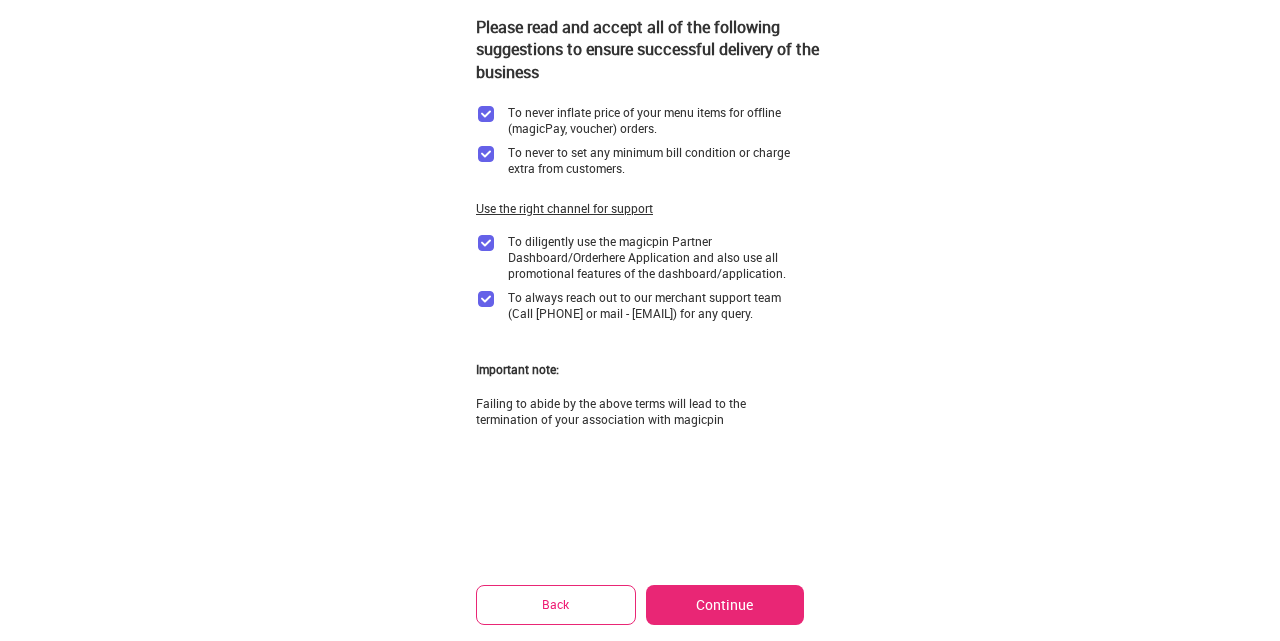 scroll, scrollTop: 252, scrollLeft: 0, axis: vertical 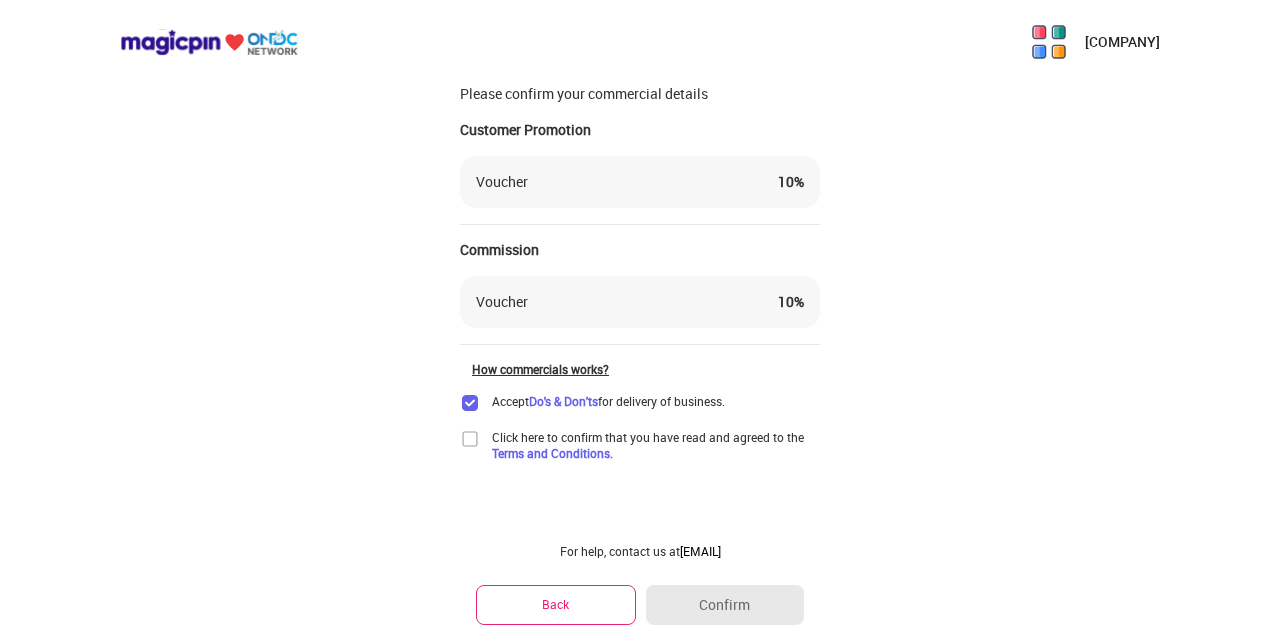 click at bounding box center [470, 439] 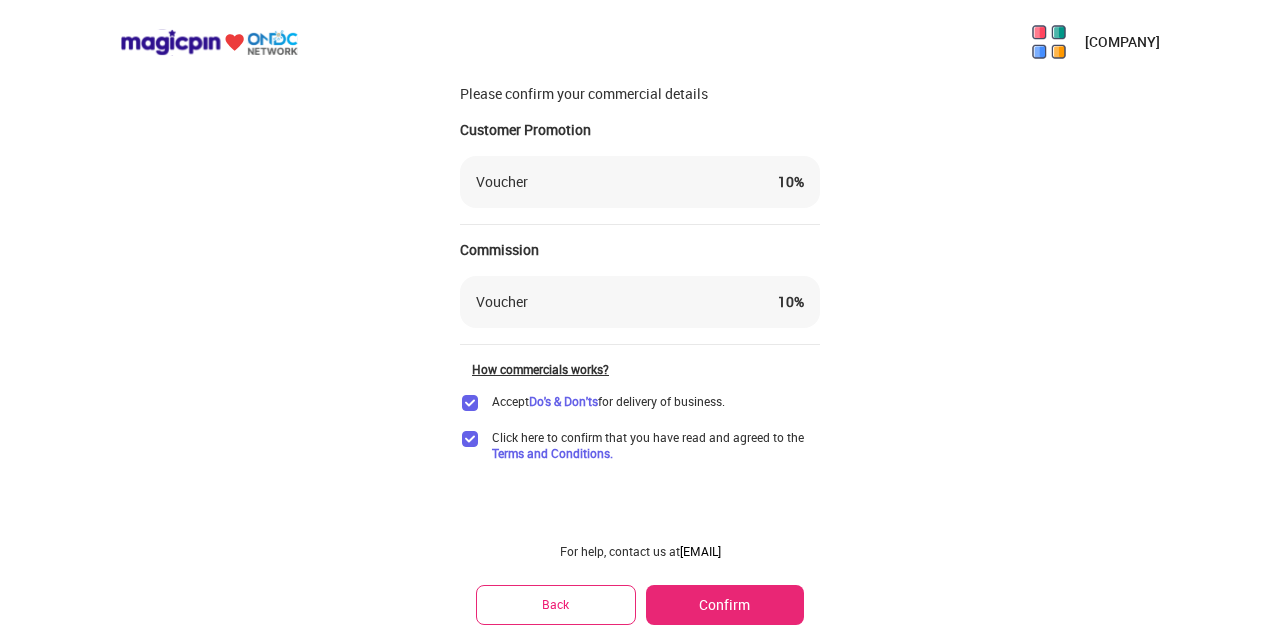 click on "Voucher 10 %" at bounding box center [640, 302] 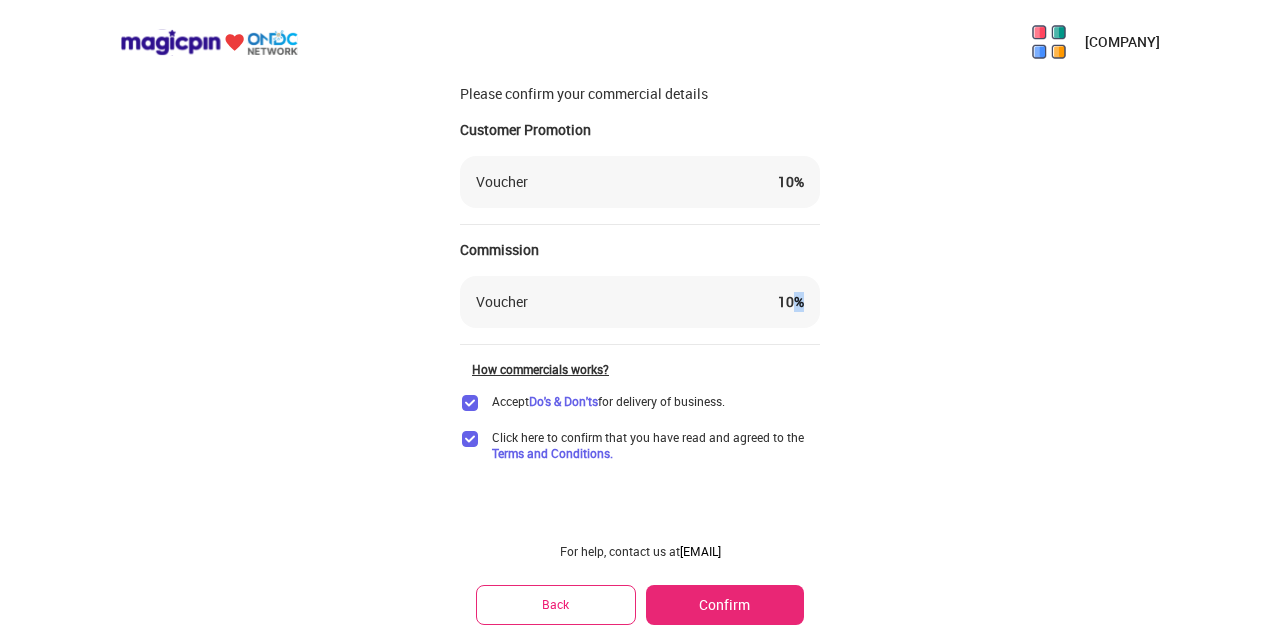 click on "10 %" at bounding box center (791, 302) 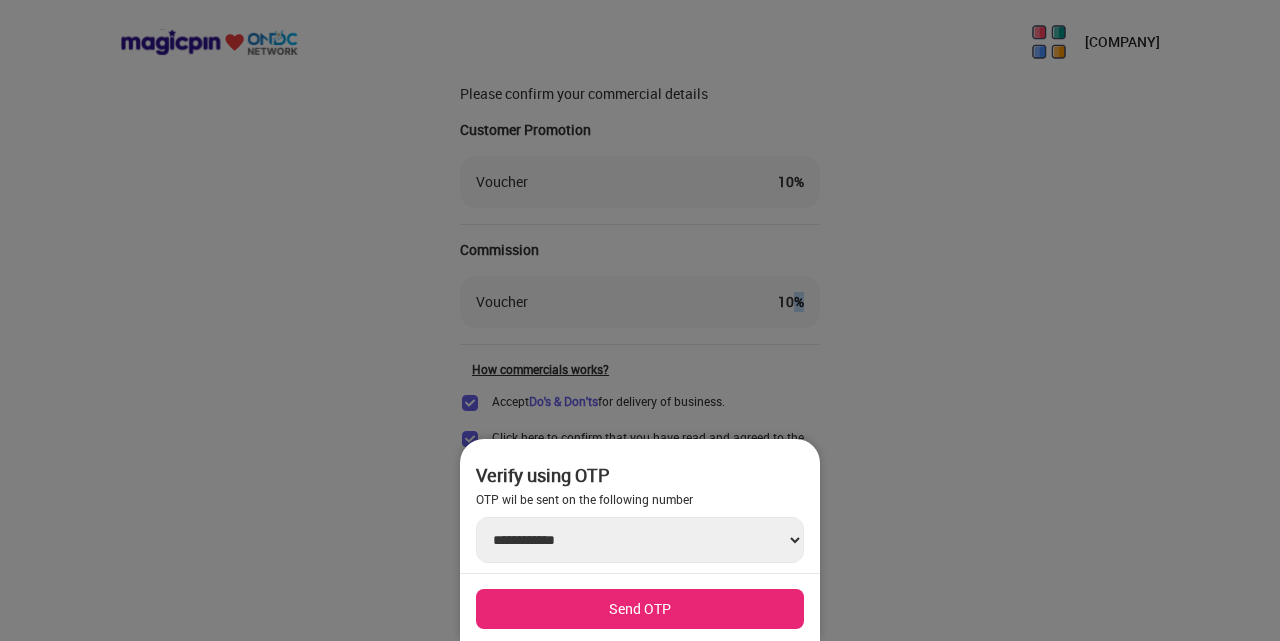 click on "Send OTP" at bounding box center (640, 609) 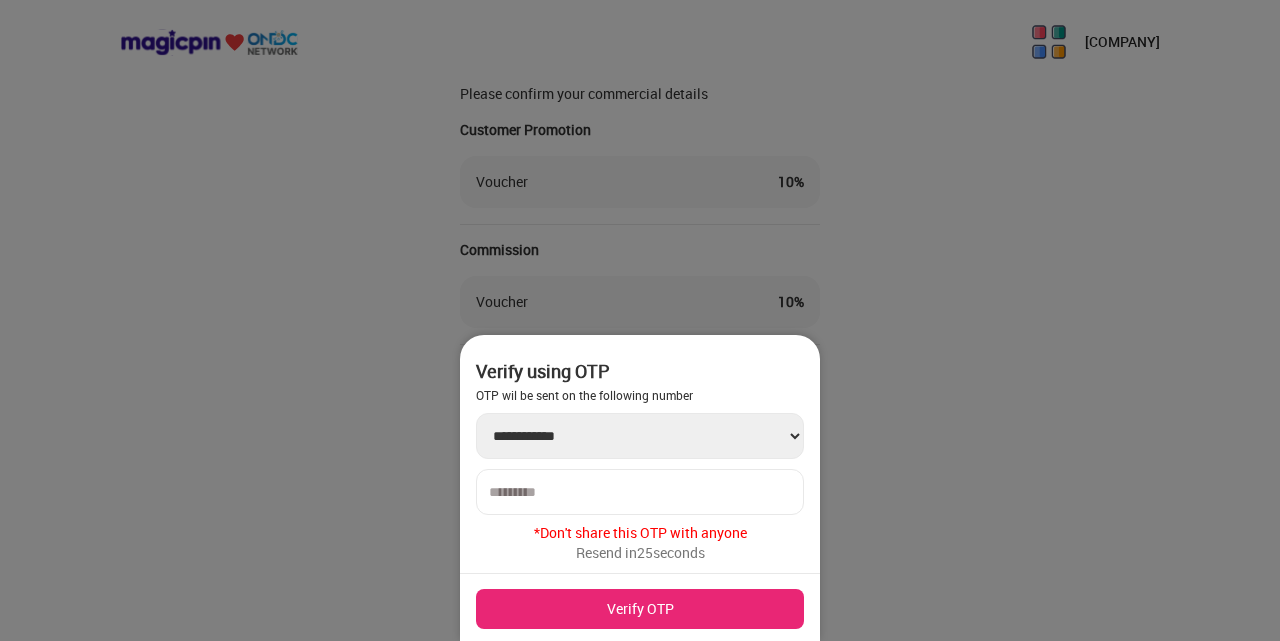 click at bounding box center [640, 492] 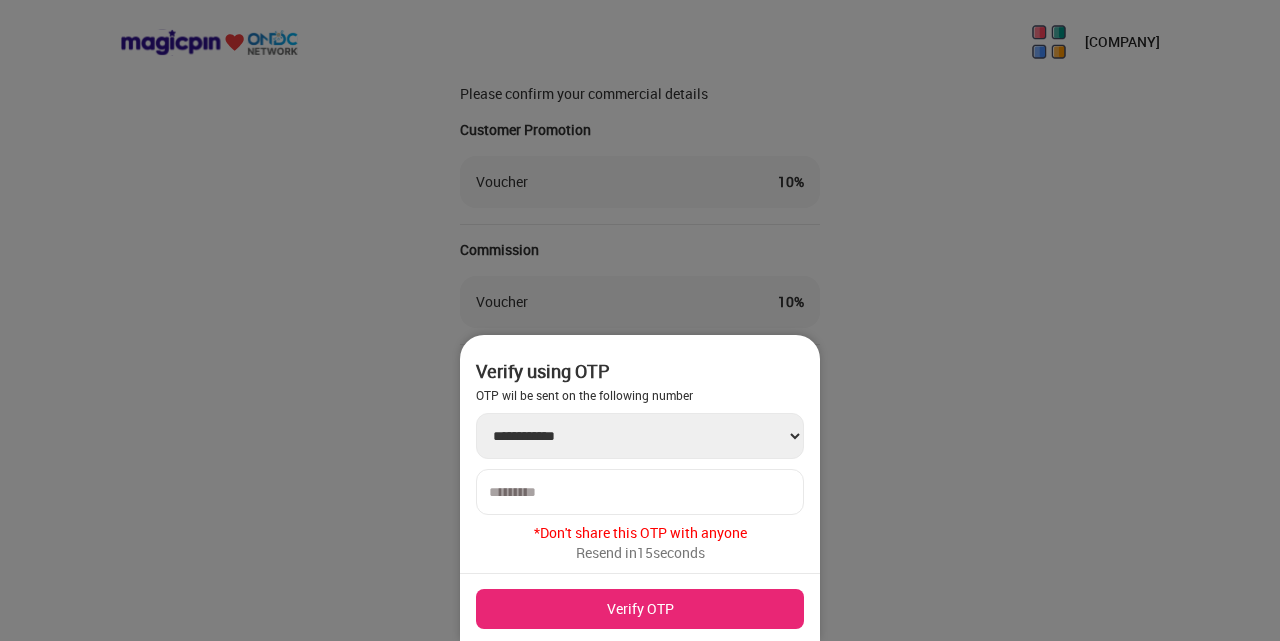 type on "******" 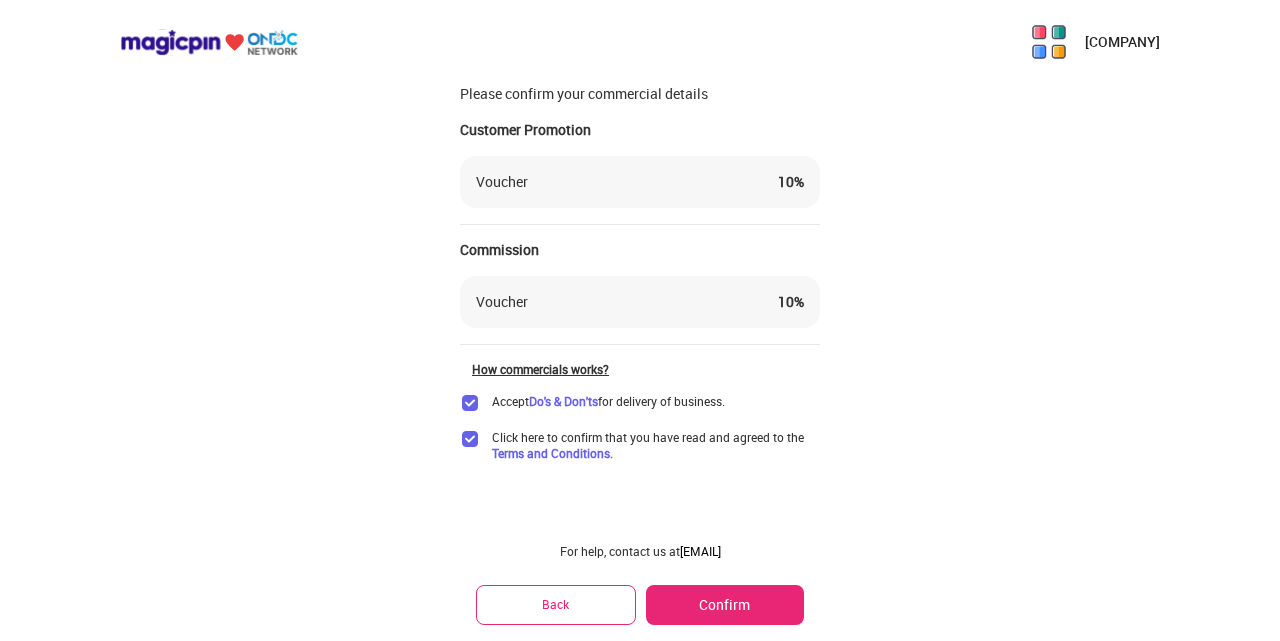 scroll, scrollTop: 6, scrollLeft: 0, axis: vertical 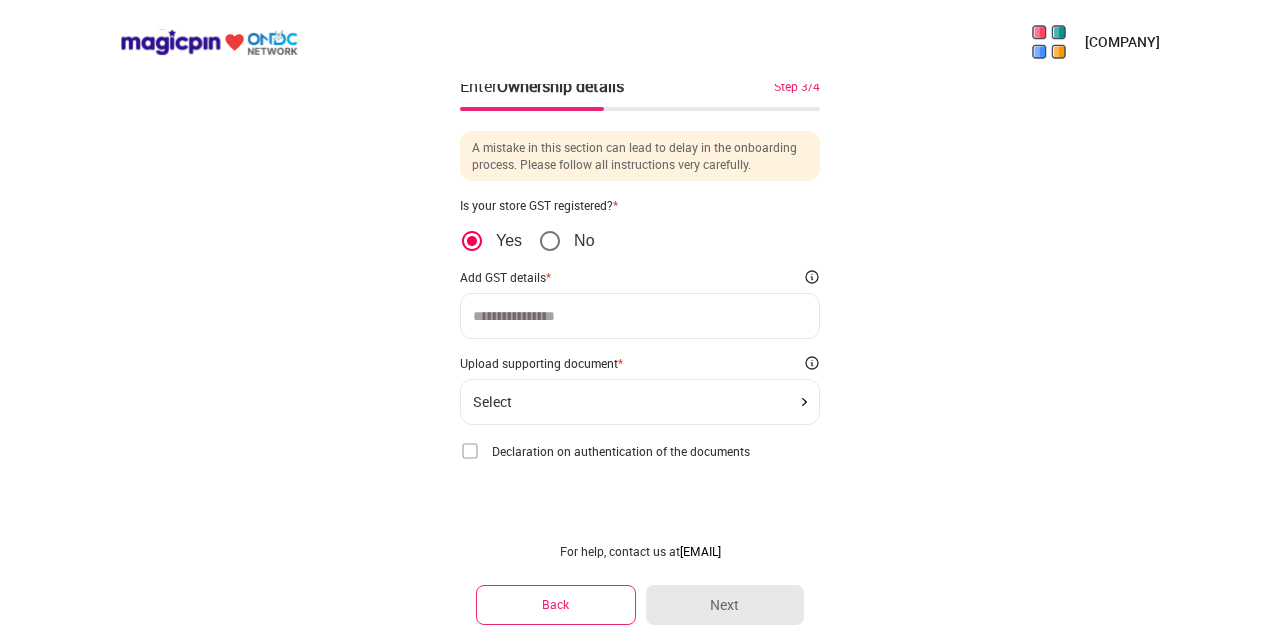 click on "Select" 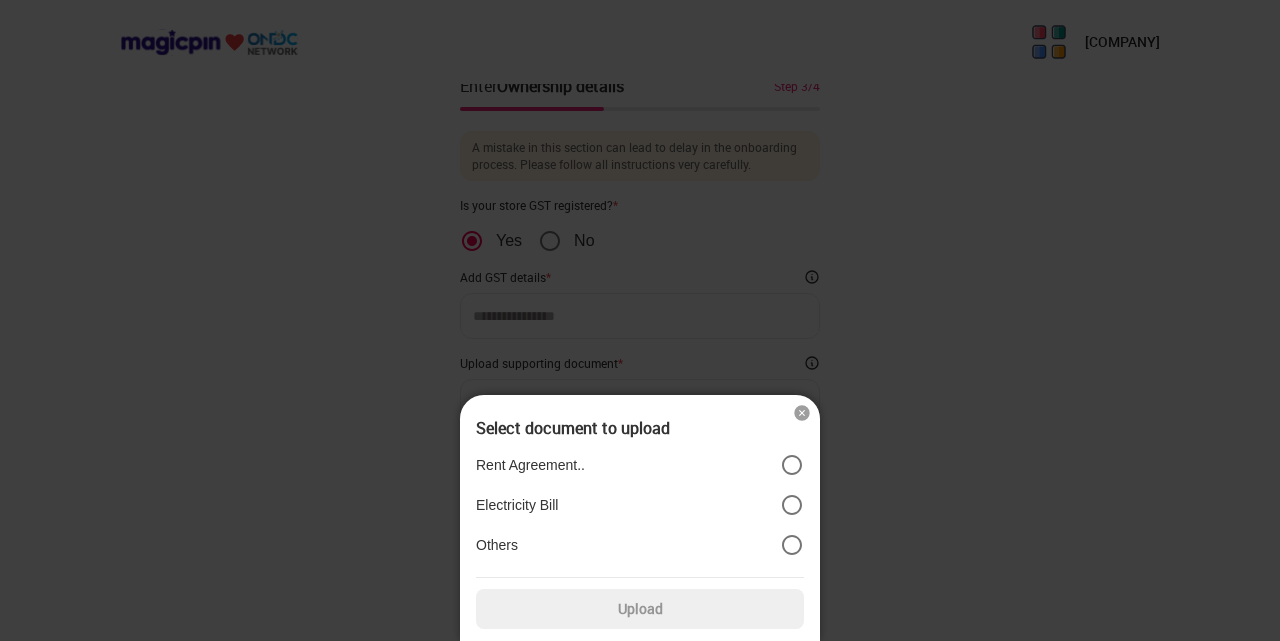 scroll, scrollTop: 0, scrollLeft: 0, axis: both 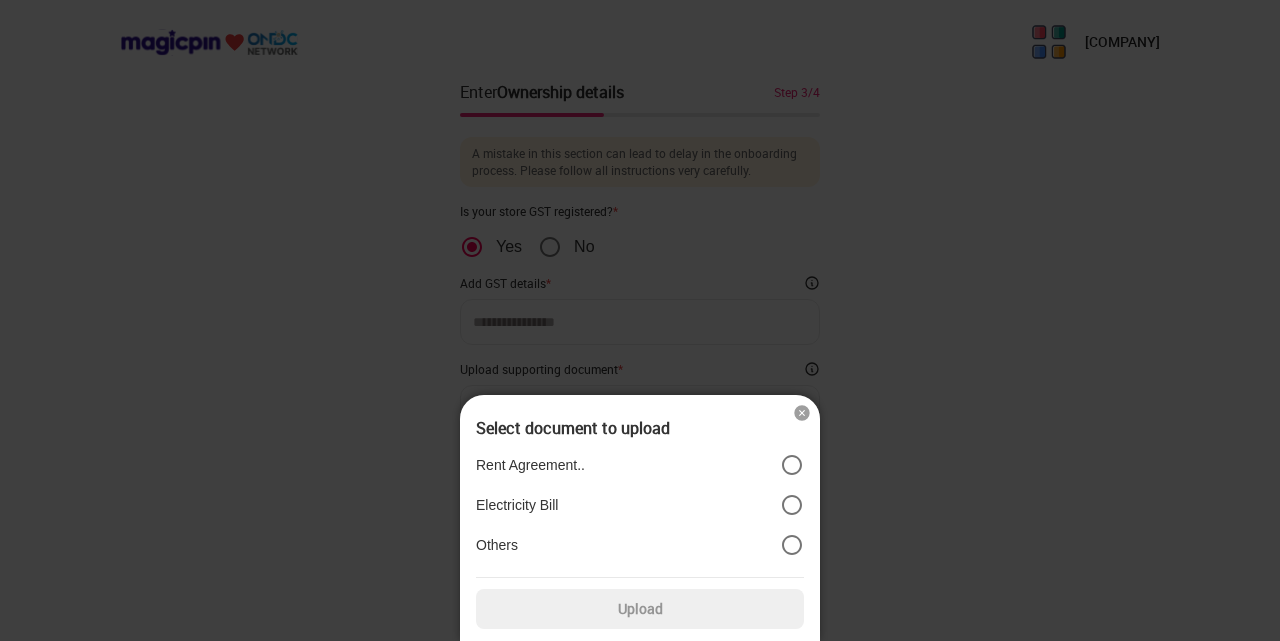click at bounding box center [640, 320] 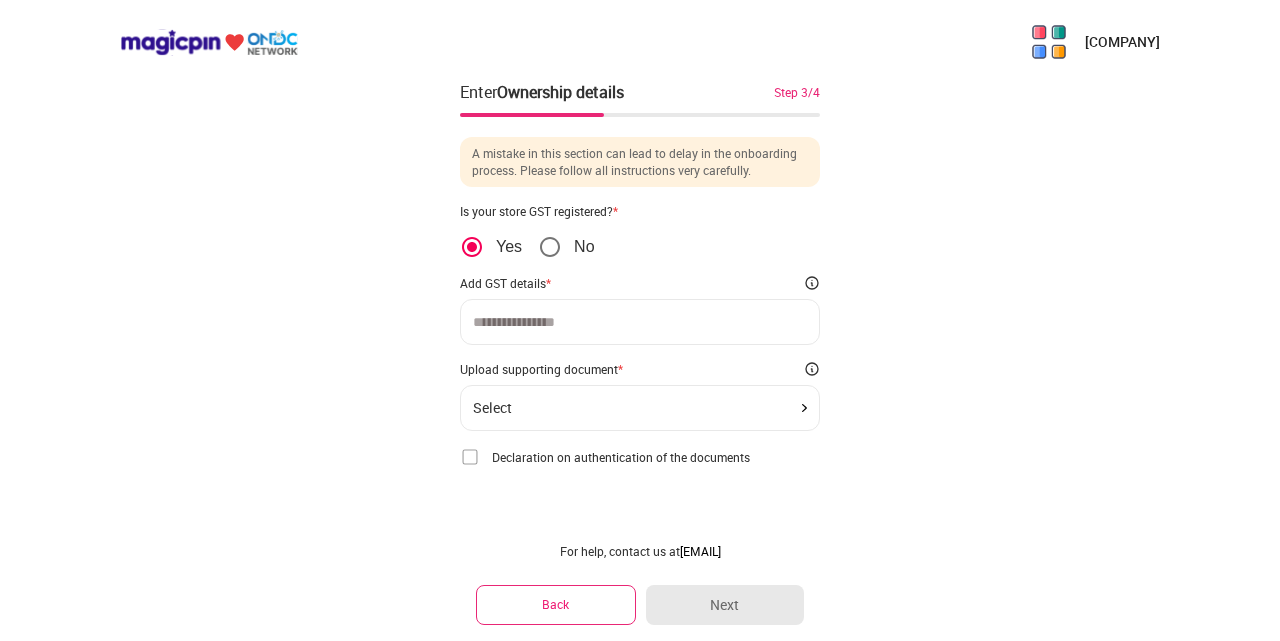 click on "Select" at bounding box center (640, 408) 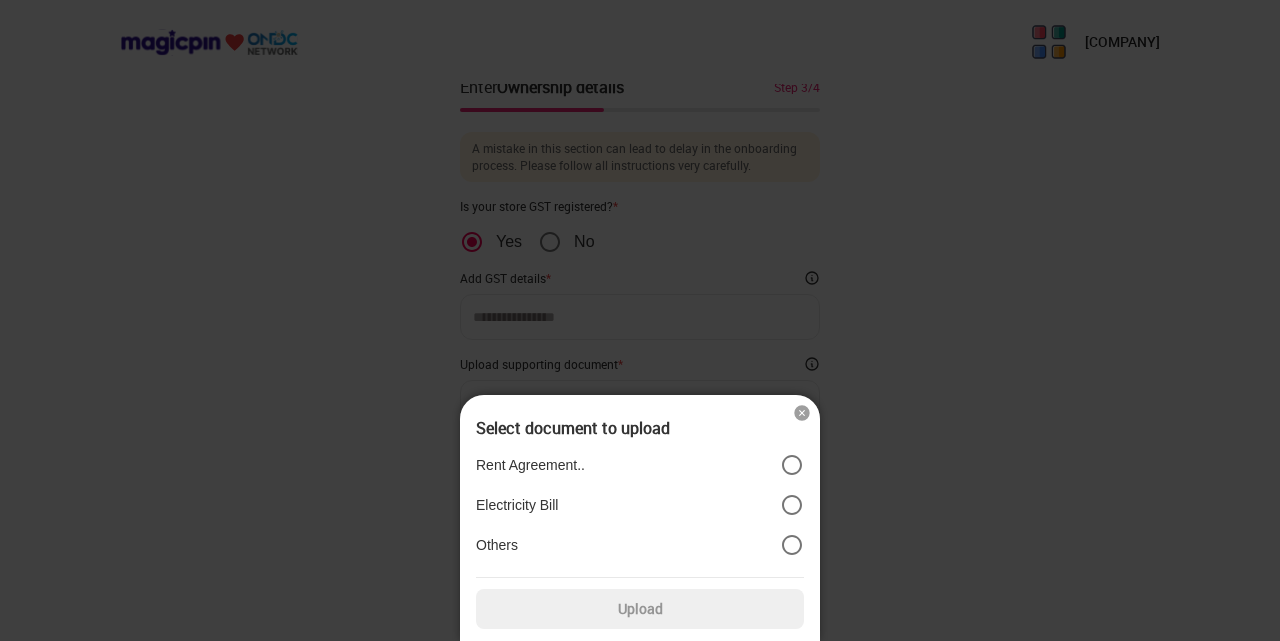 scroll, scrollTop: 6, scrollLeft: 0, axis: vertical 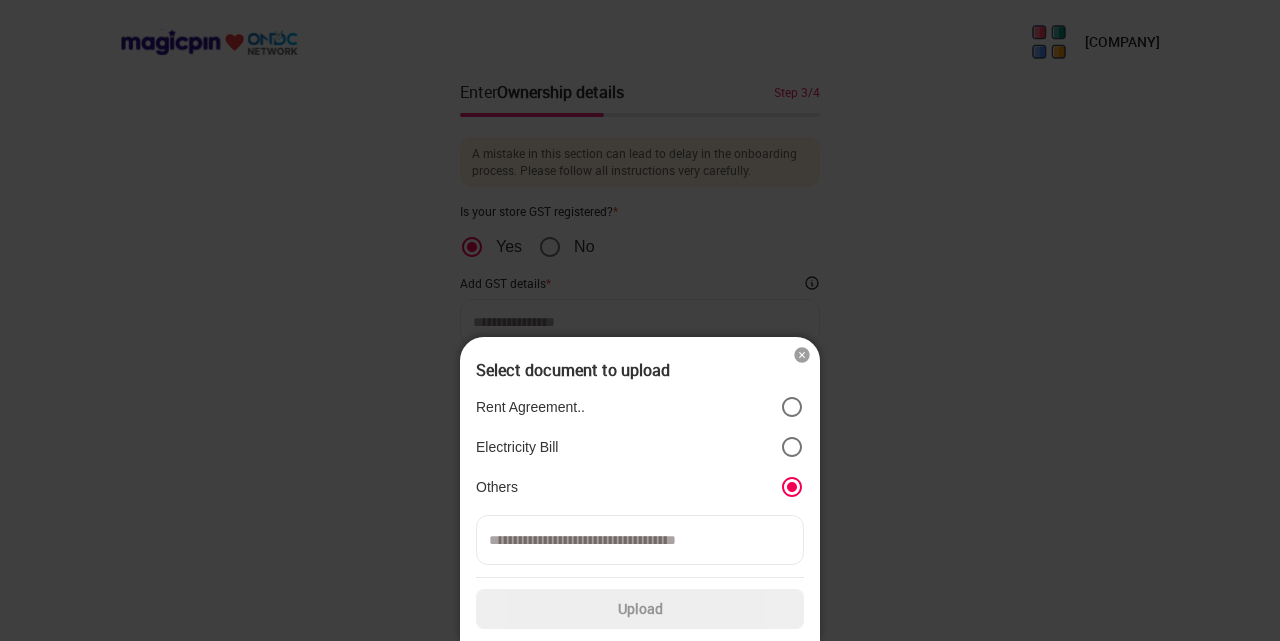 click at bounding box center (640, 540) 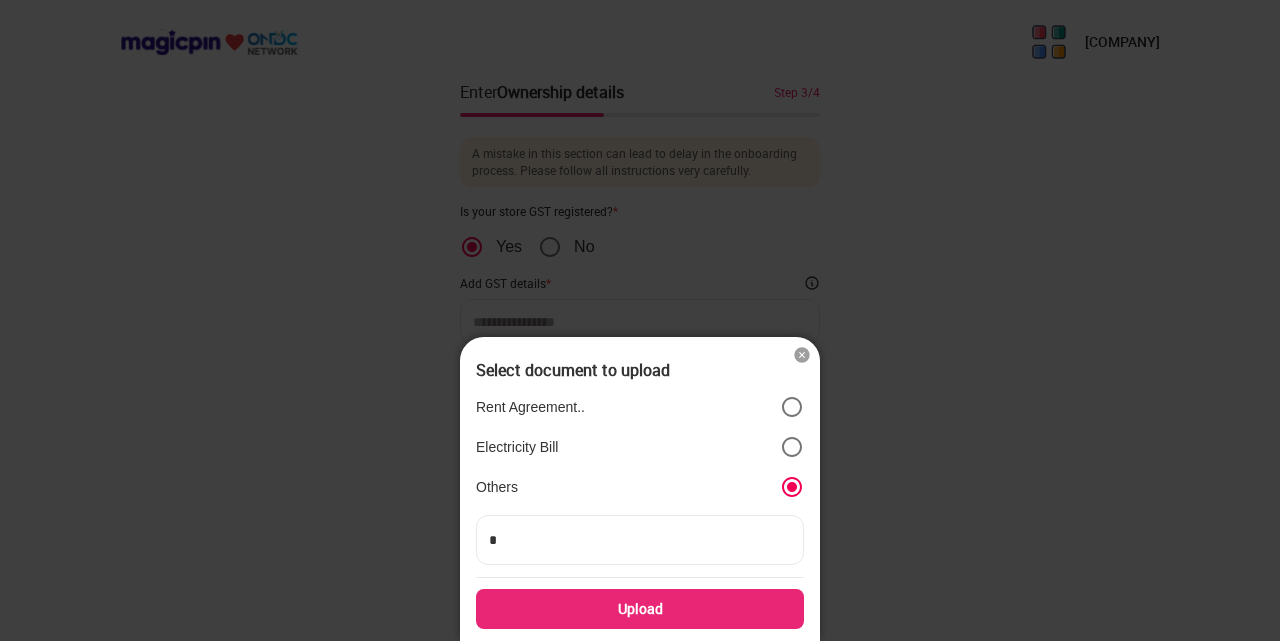type on "**" 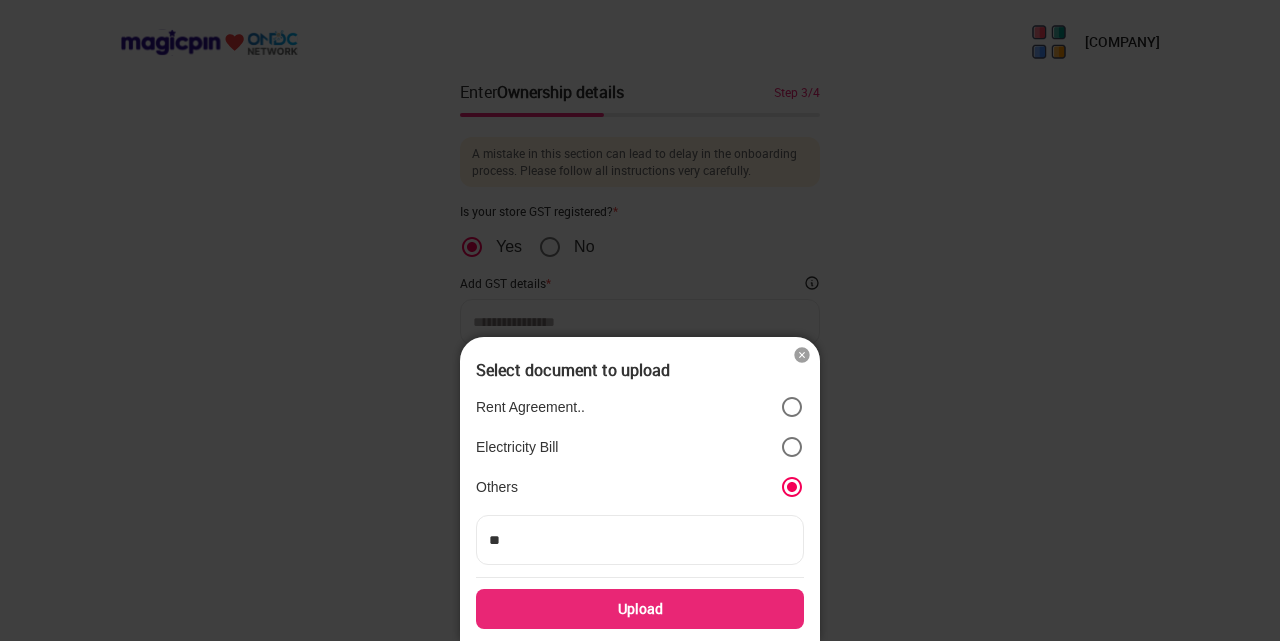 type on "***" 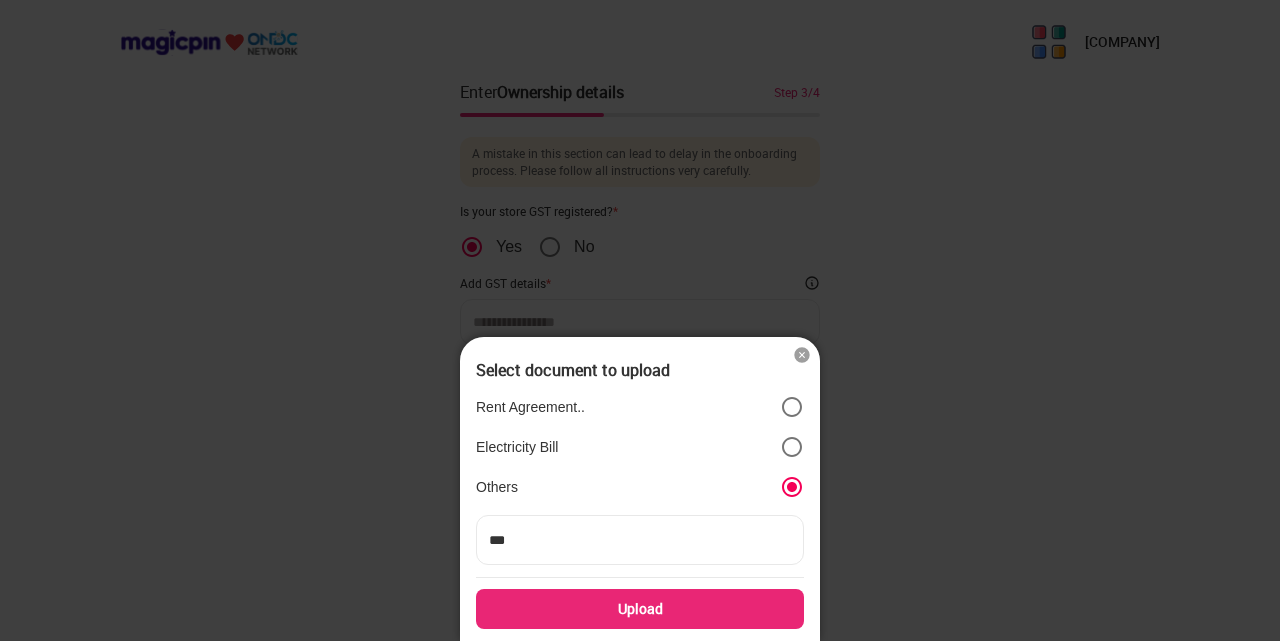 type on "**" 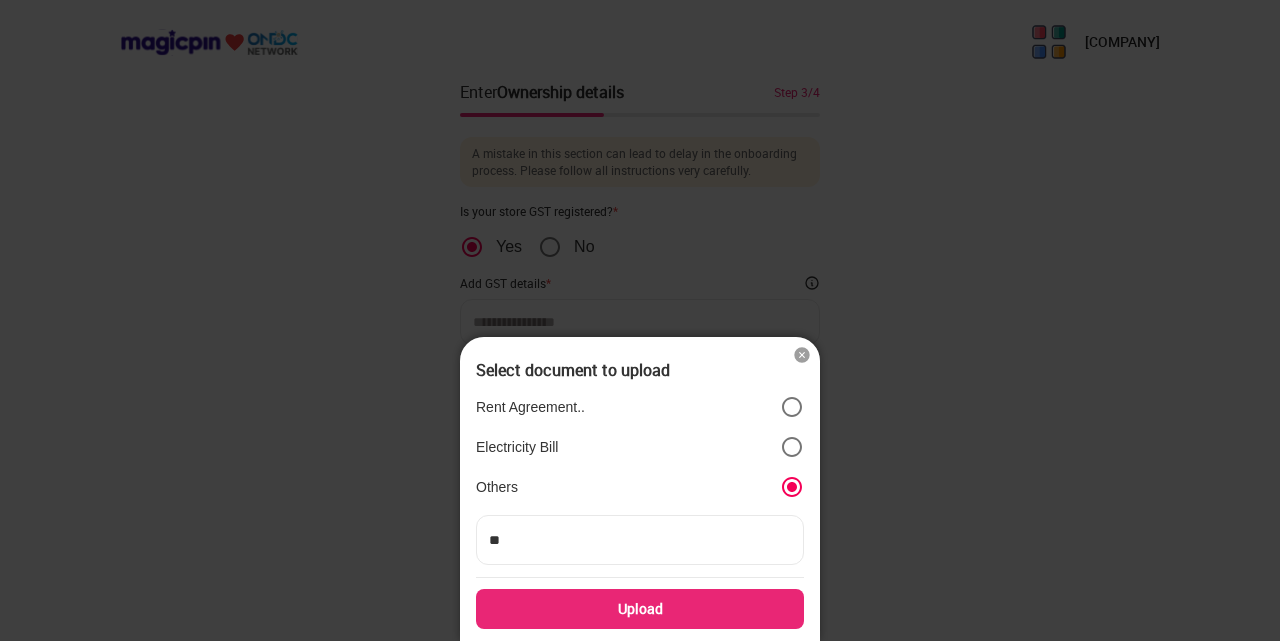 type on "*" 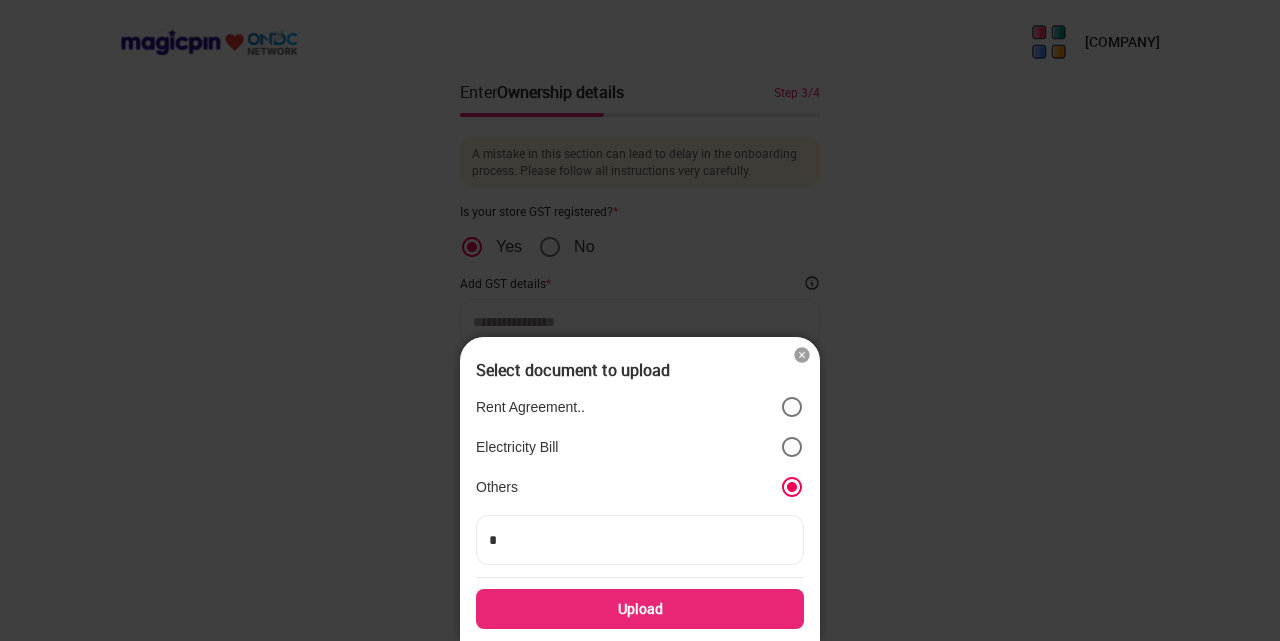 type 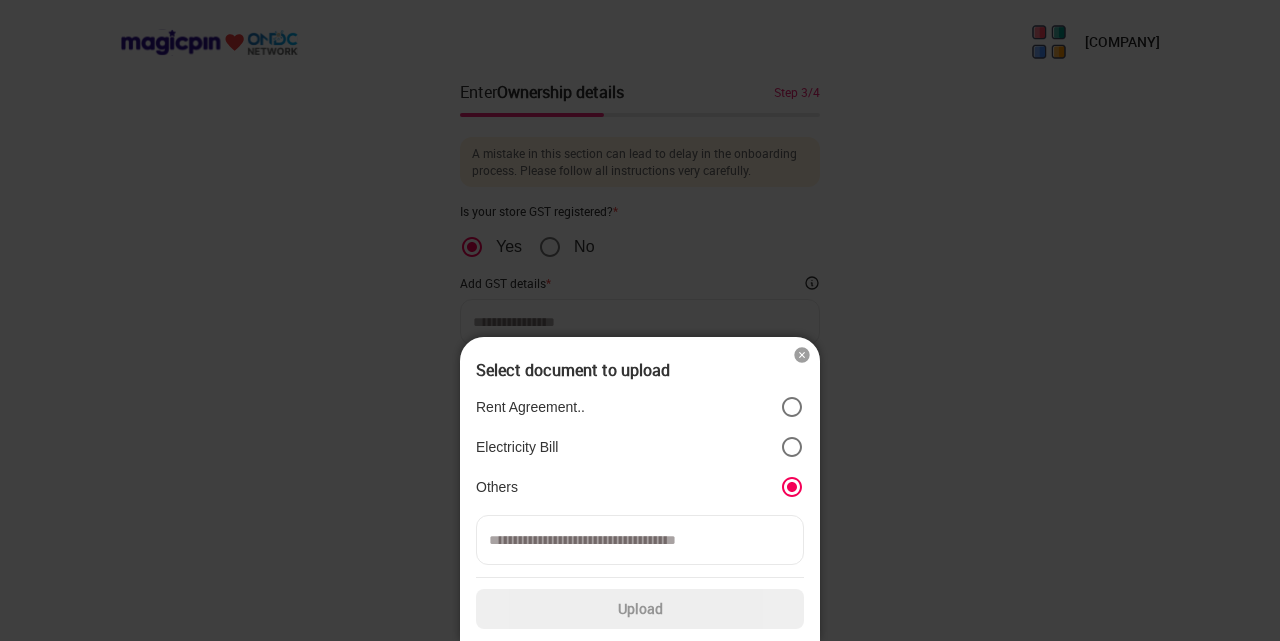 type on "*" 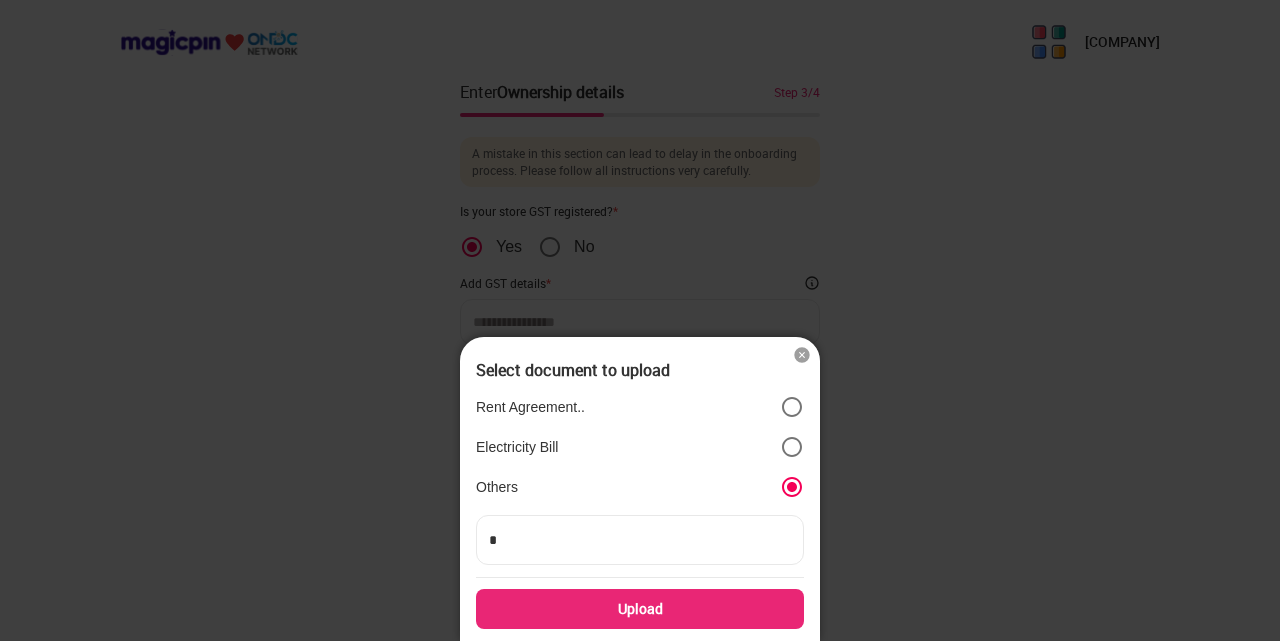 type on "**" 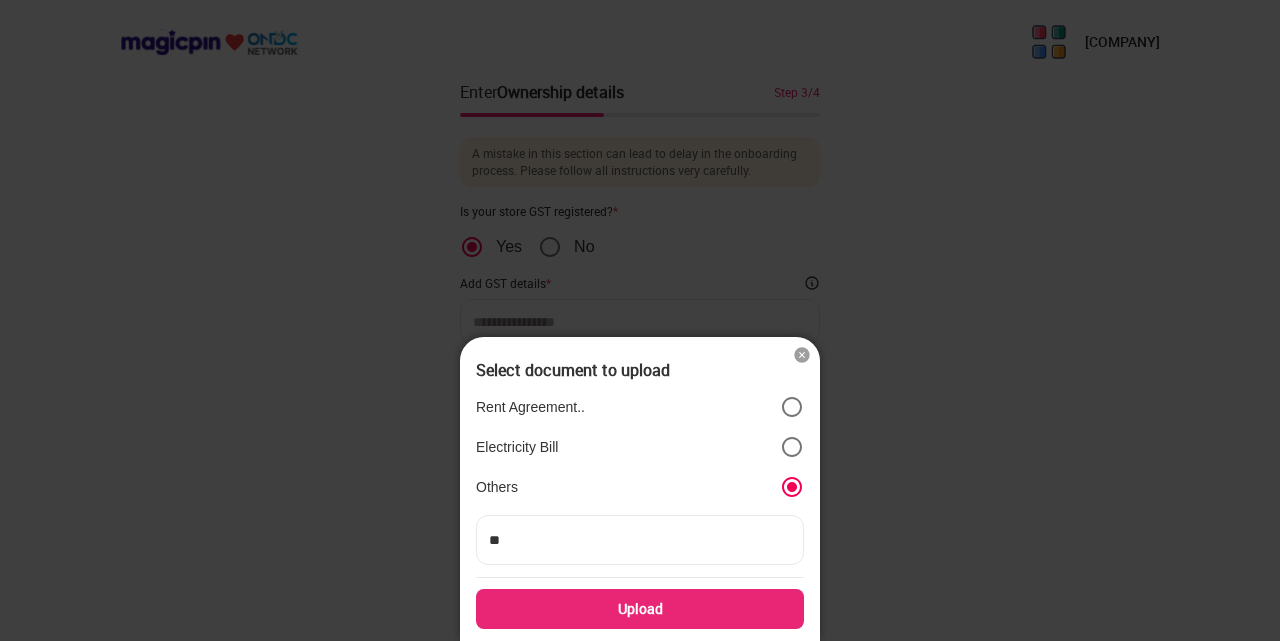 type on "***" 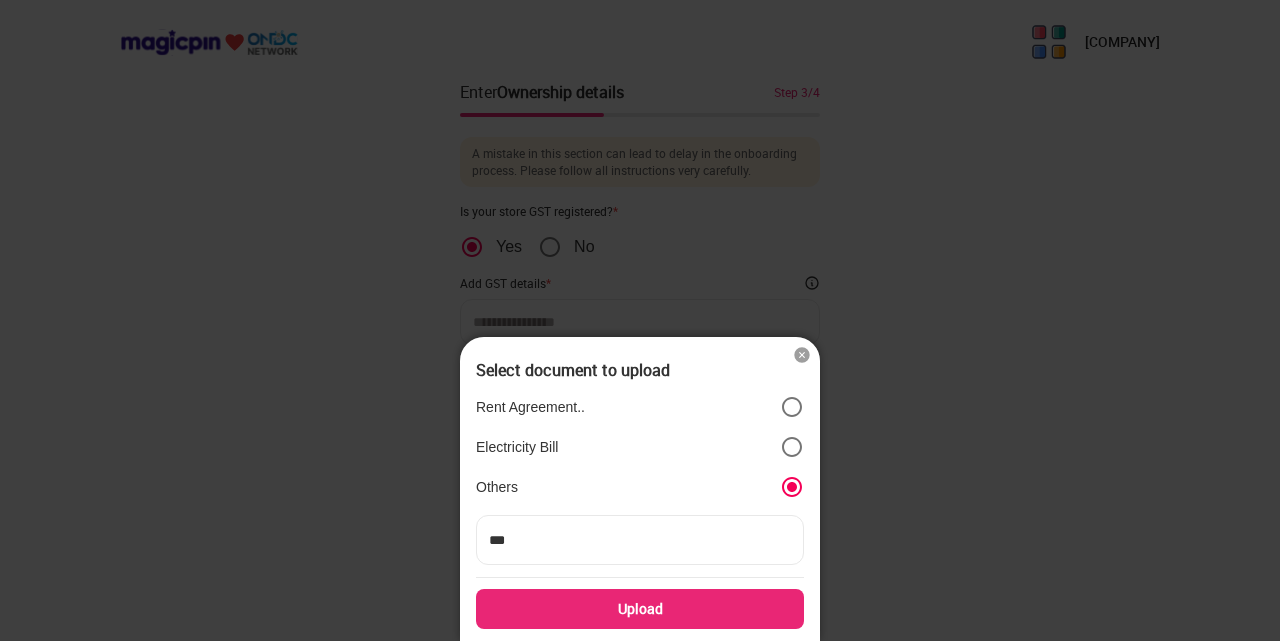type on "***" 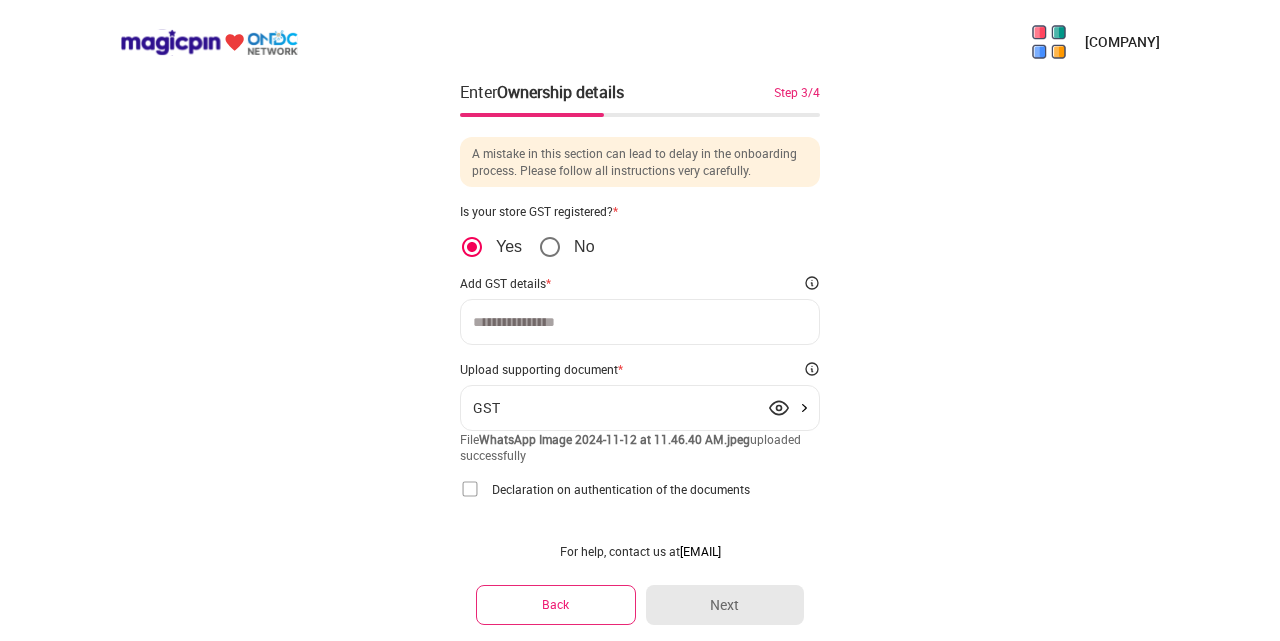 click at bounding box center (640, 322) 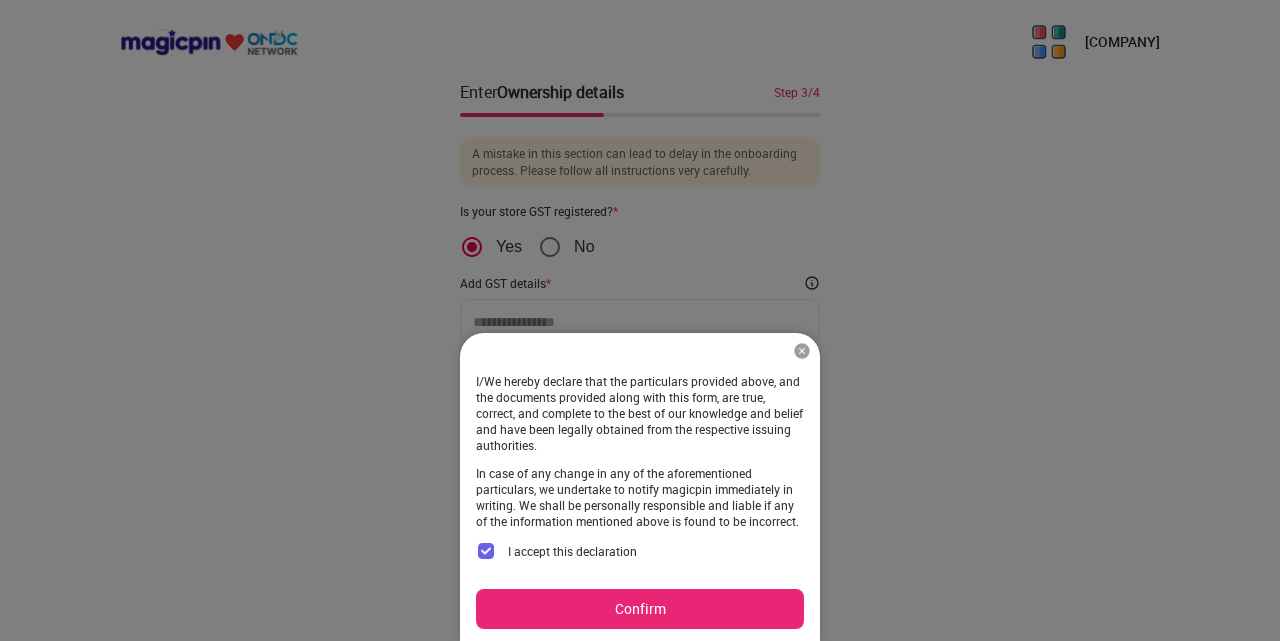 click on "Confirm" at bounding box center [640, 609] 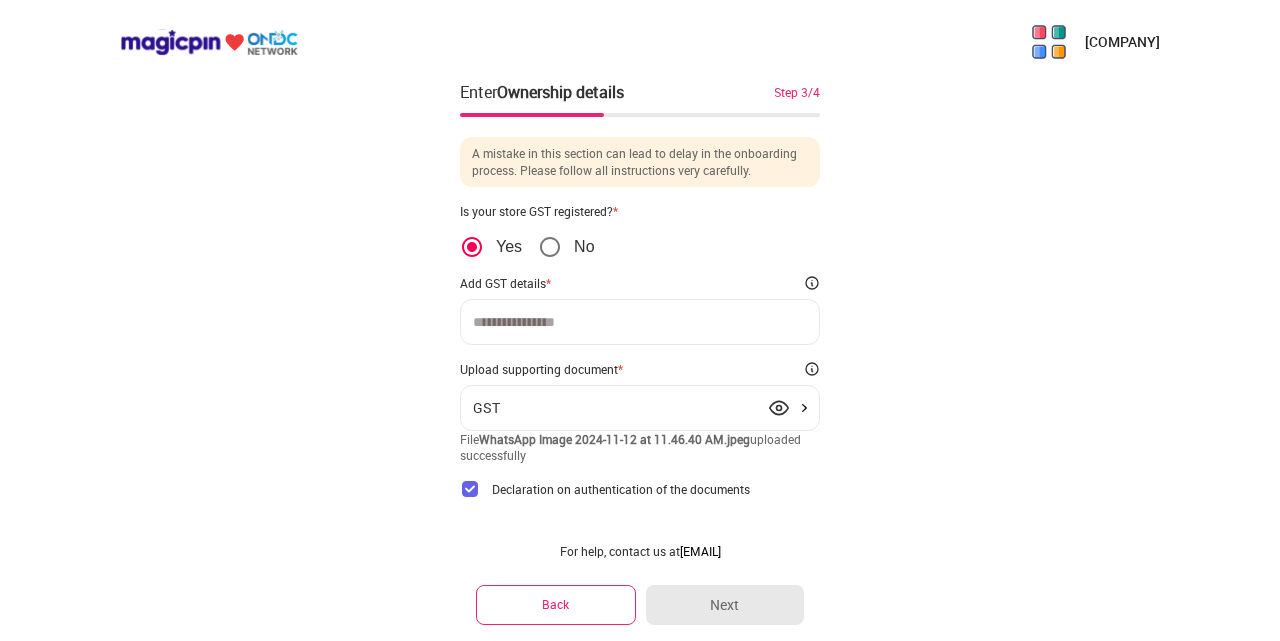click at bounding box center [640, 322] 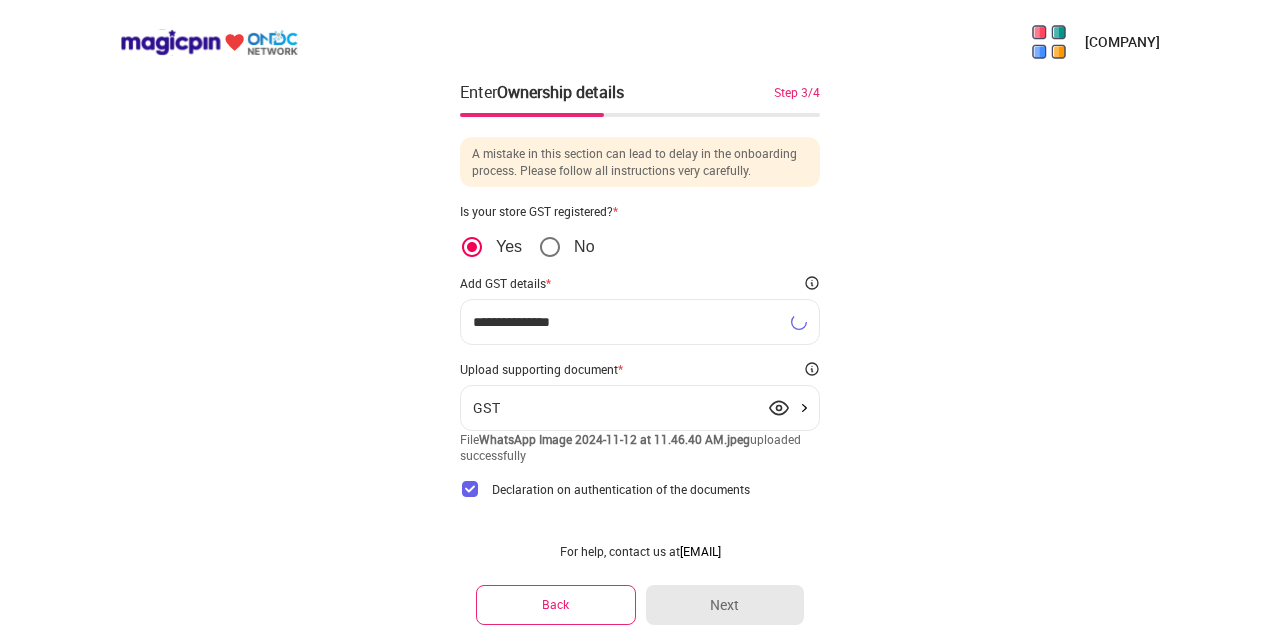 type on "**********" 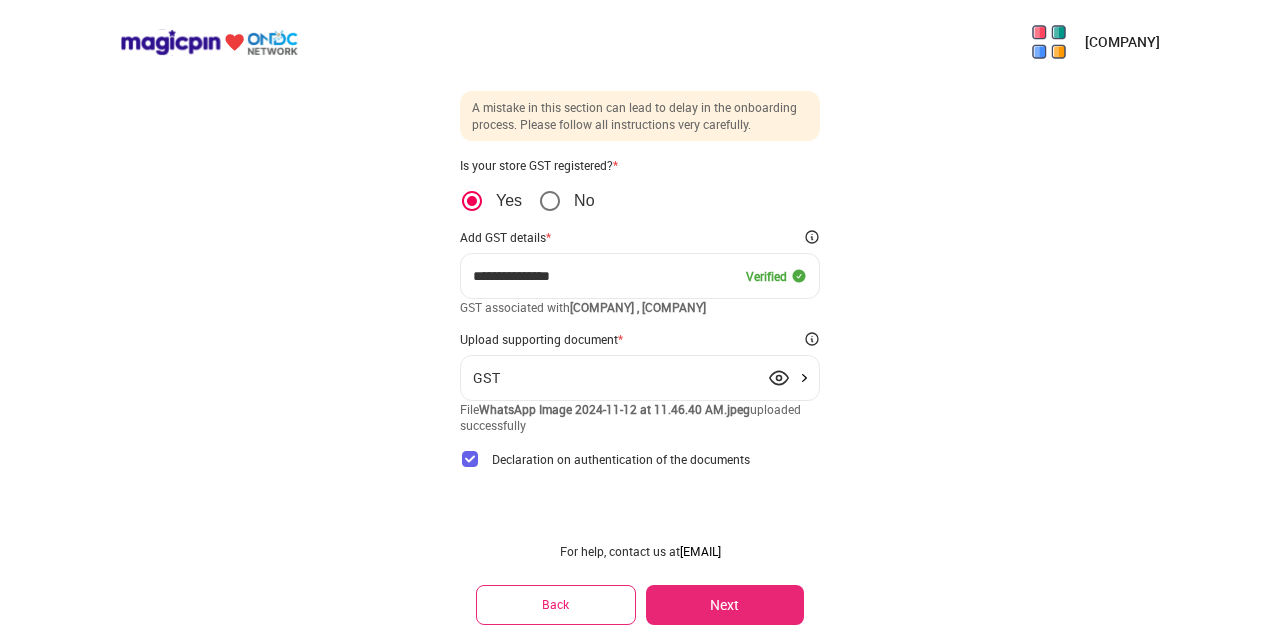 scroll, scrollTop: 70, scrollLeft: 0, axis: vertical 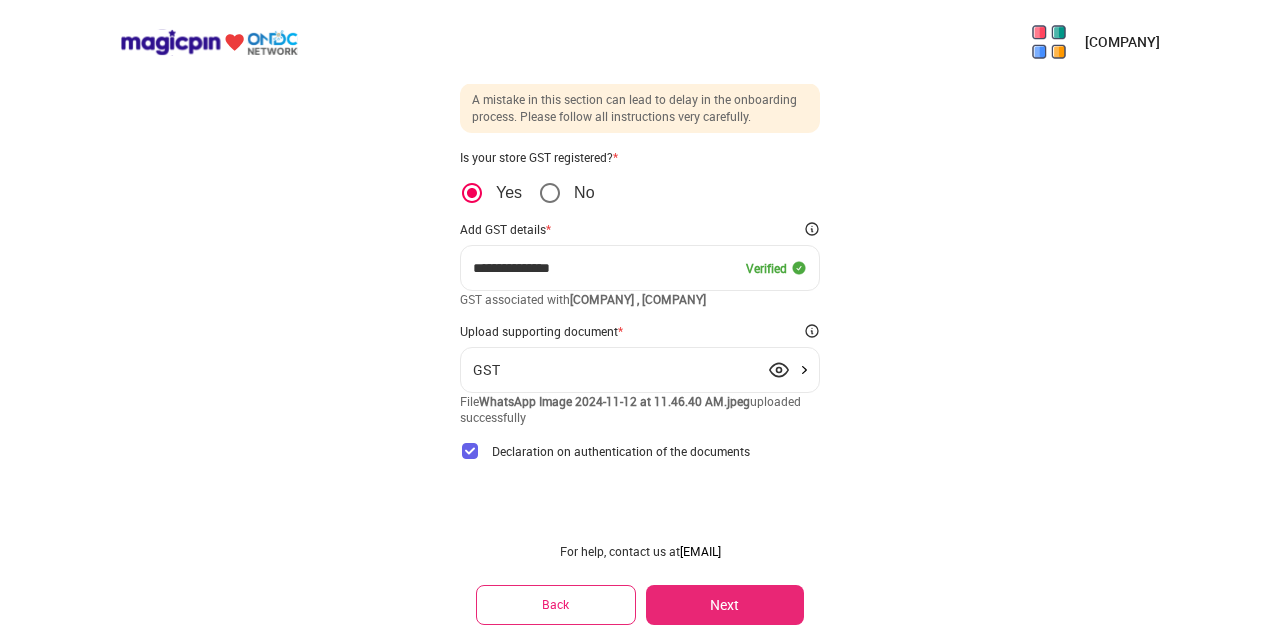 click on "Next" at bounding box center [725, 605] 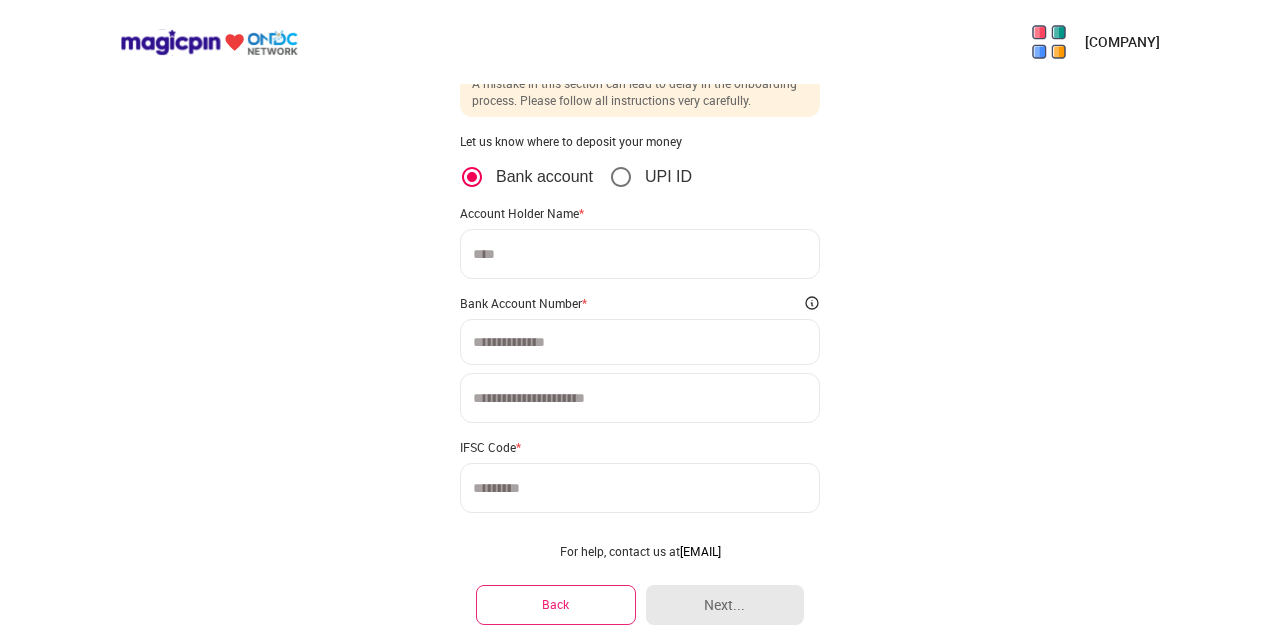 scroll, scrollTop: 0, scrollLeft: 0, axis: both 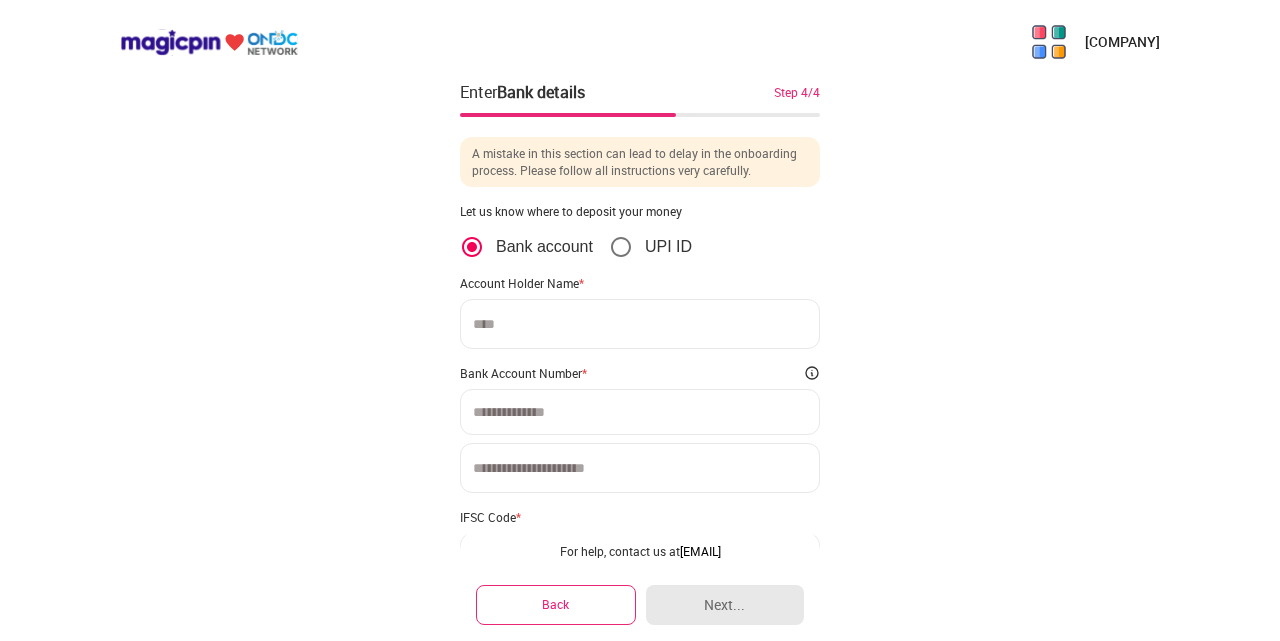 click at bounding box center (640, 324) 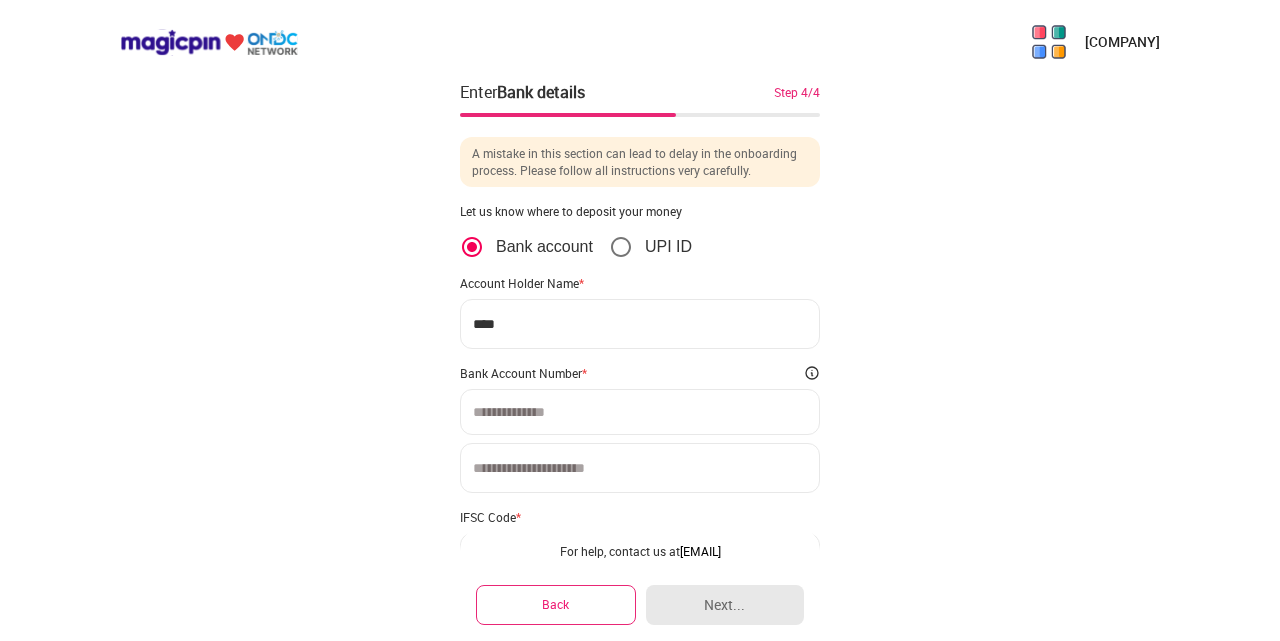 type on "****" 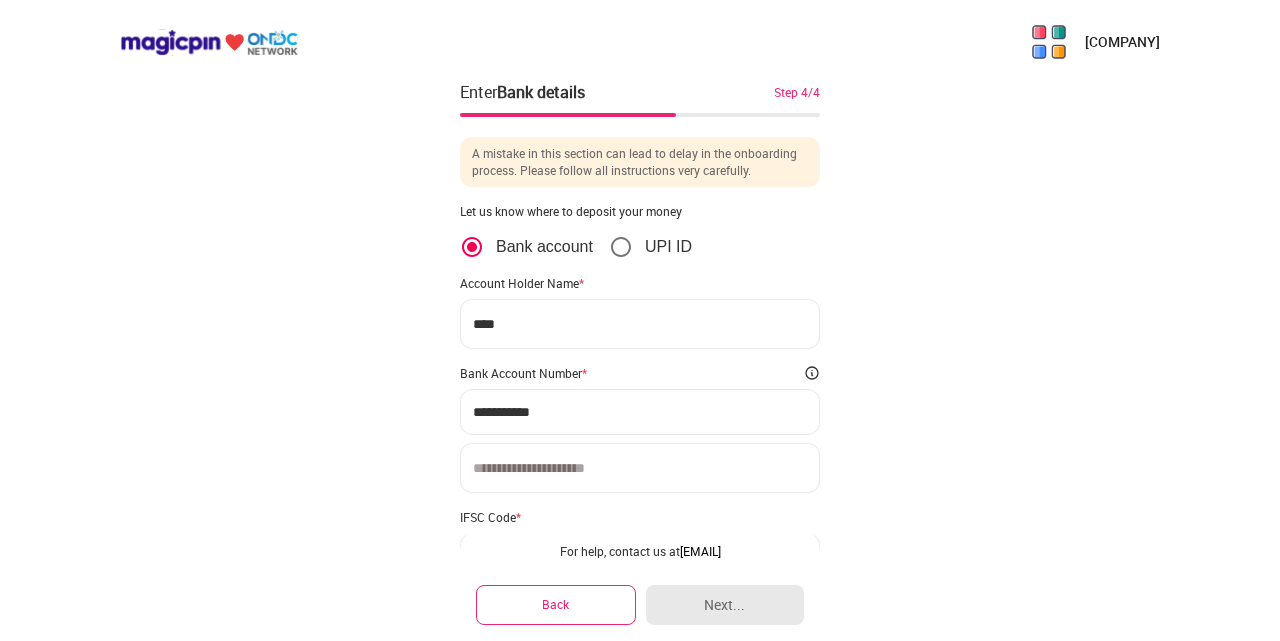 type on "**********" 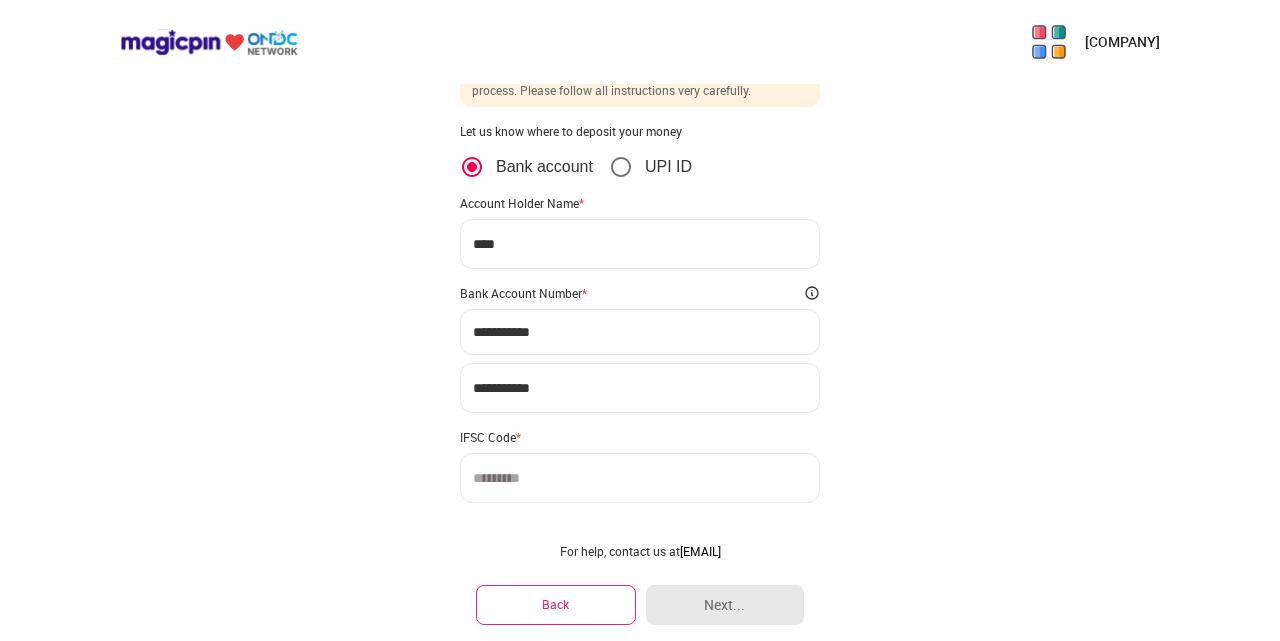 scroll, scrollTop: 122, scrollLeft: 0, axis: vertical 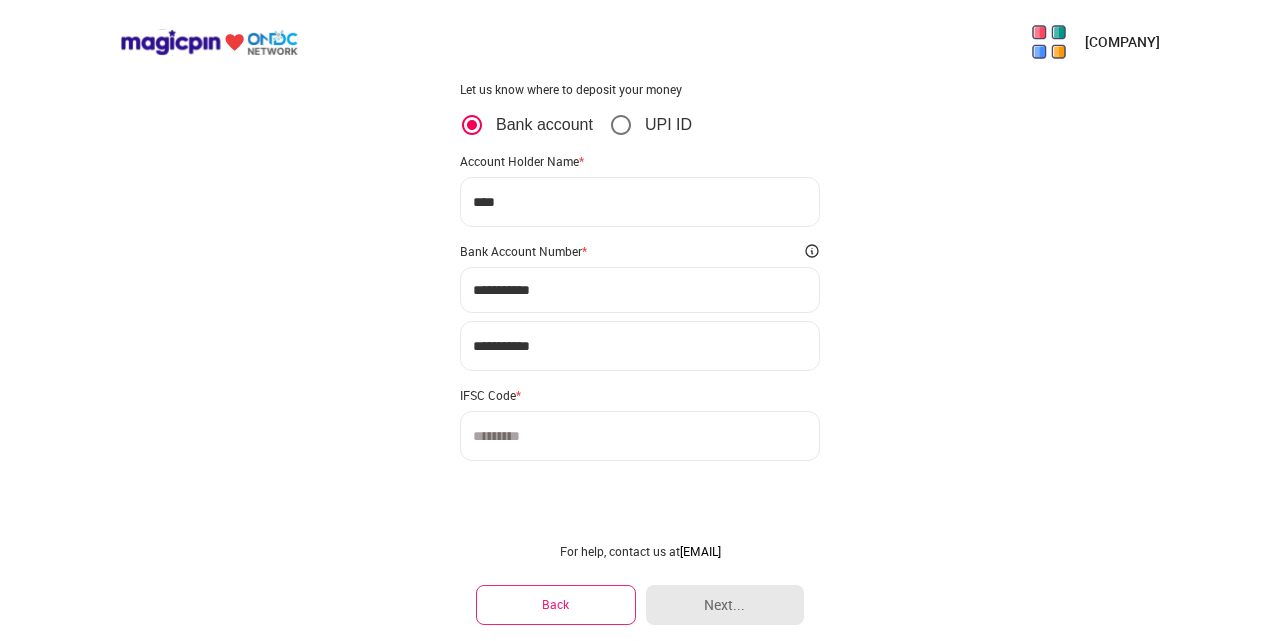 type on "**********" 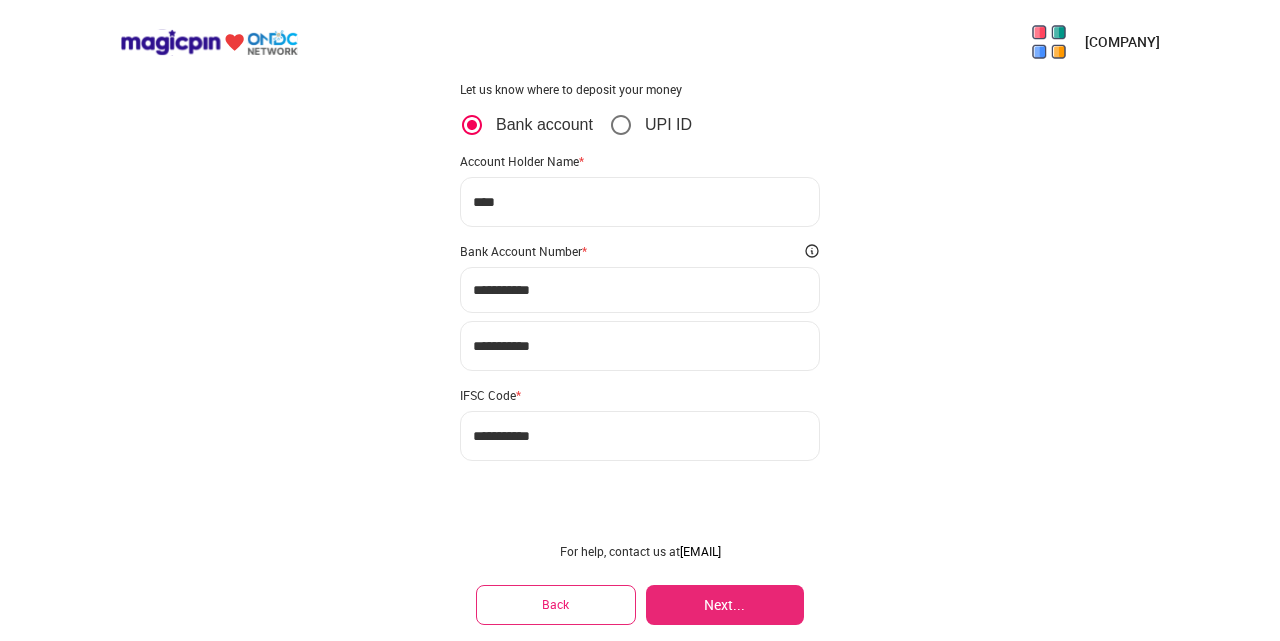 type on "**********" 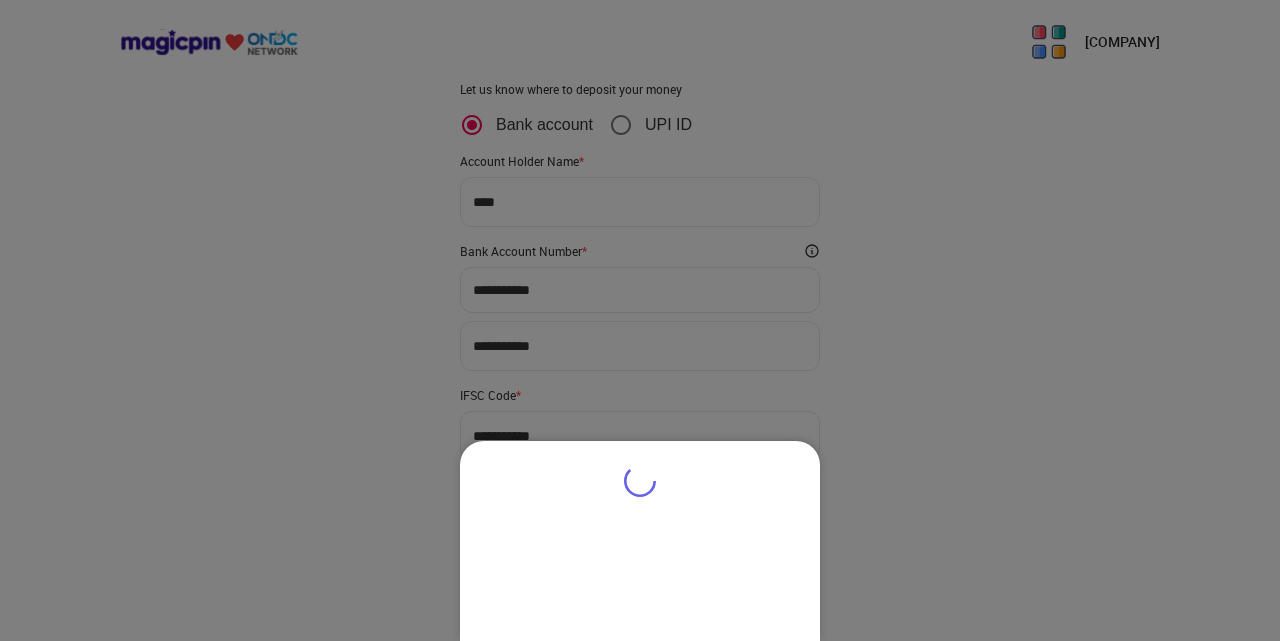 type on "**********" 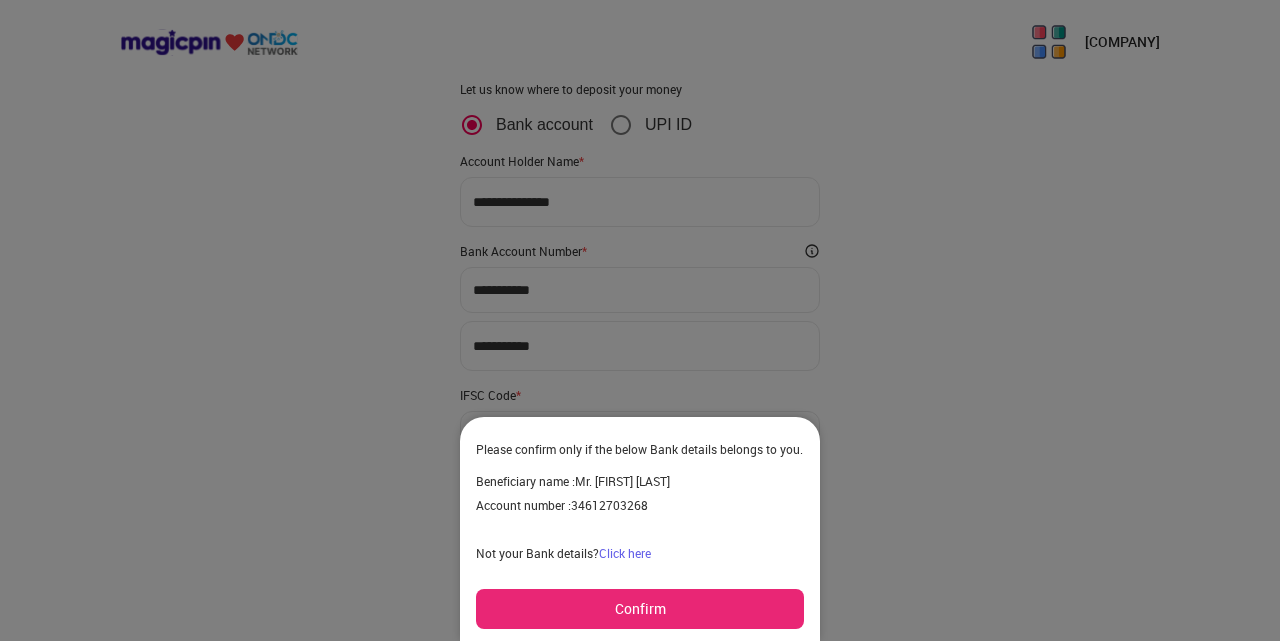click on "Confirm" at bounding box center (640, 609) 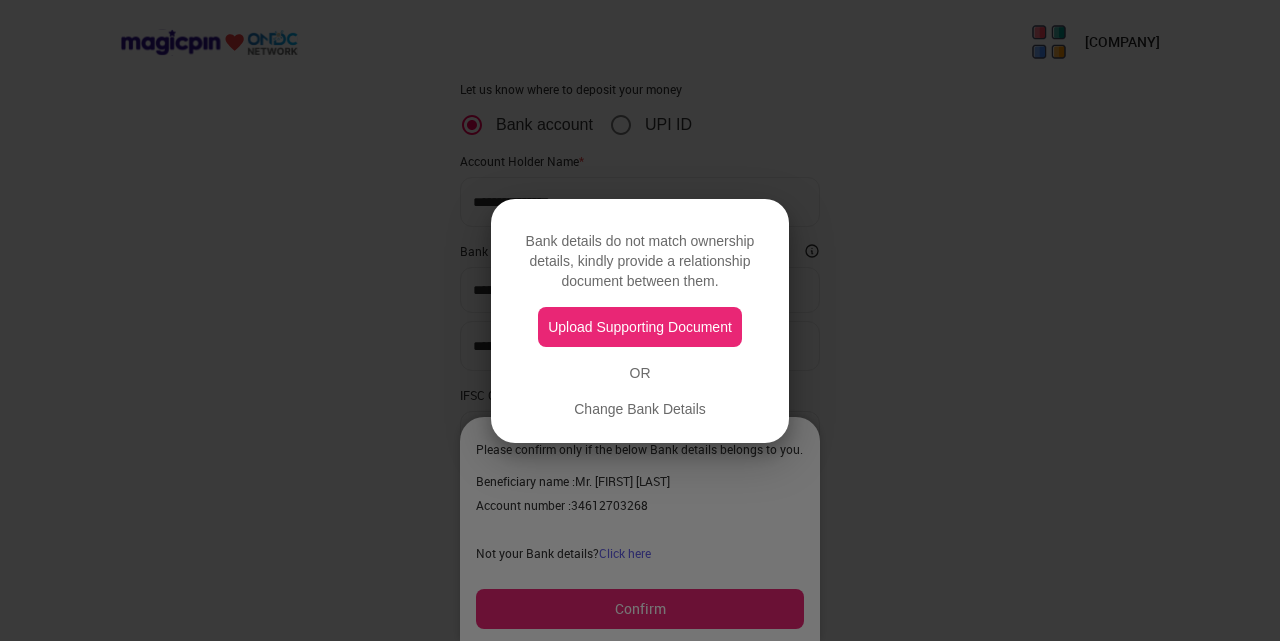 click on "Change Bank Details" at bounding box center [640, 409] 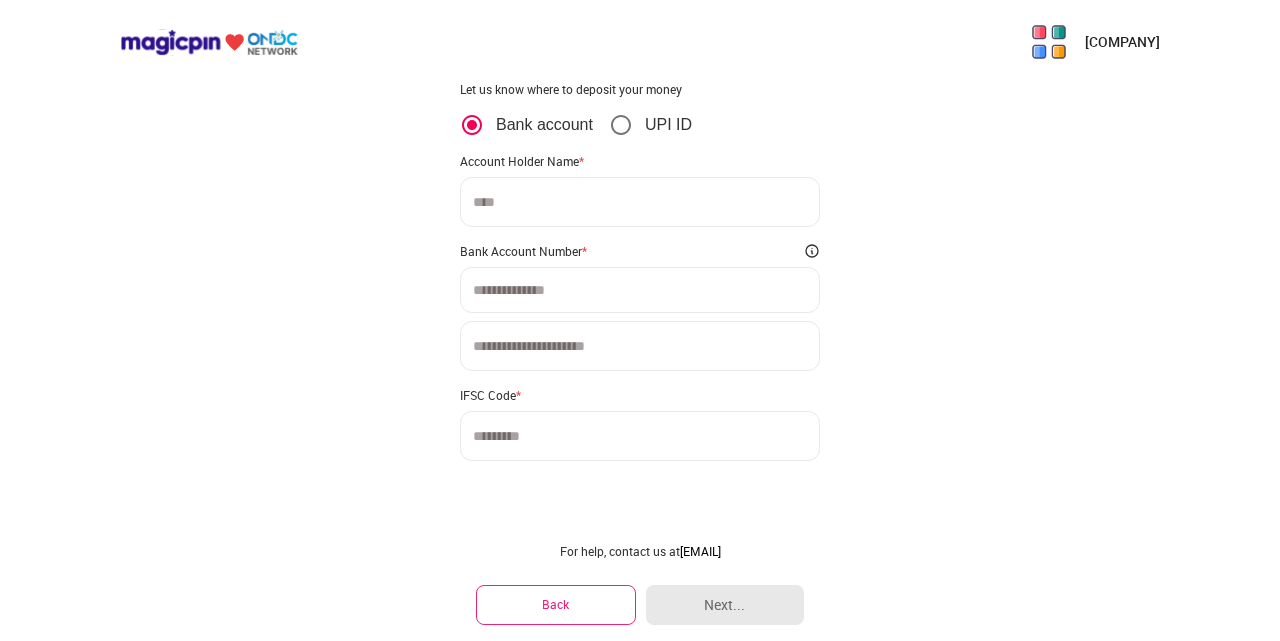 click at bounding box center (640, 202) 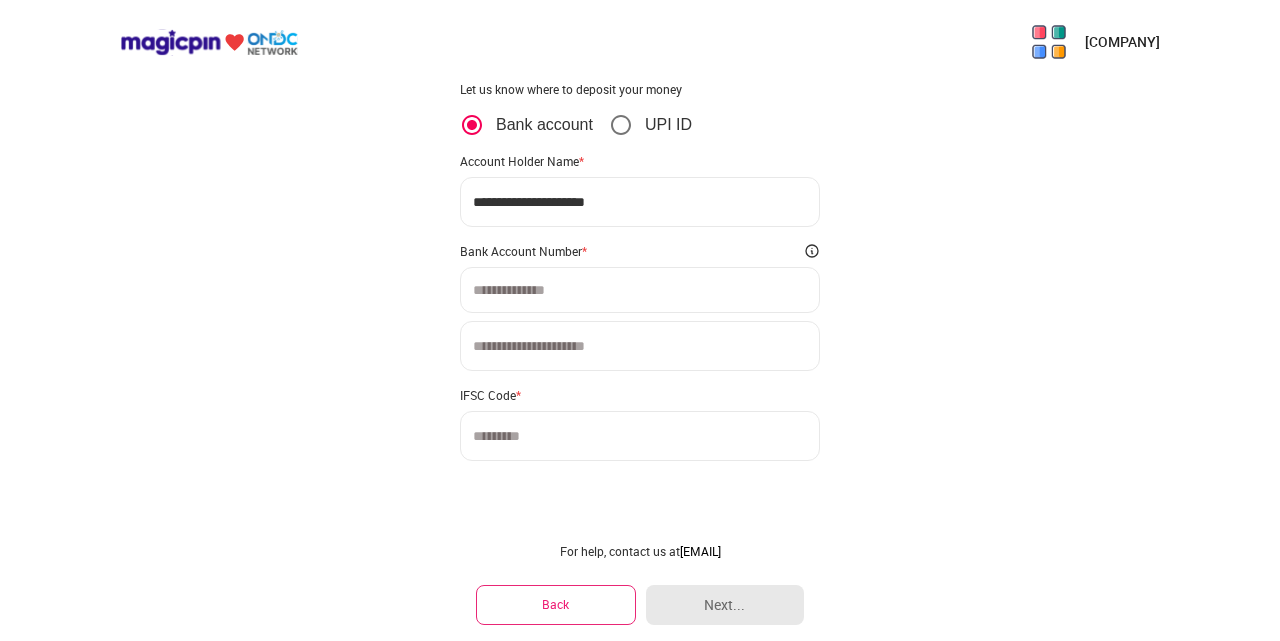 type on "**********" 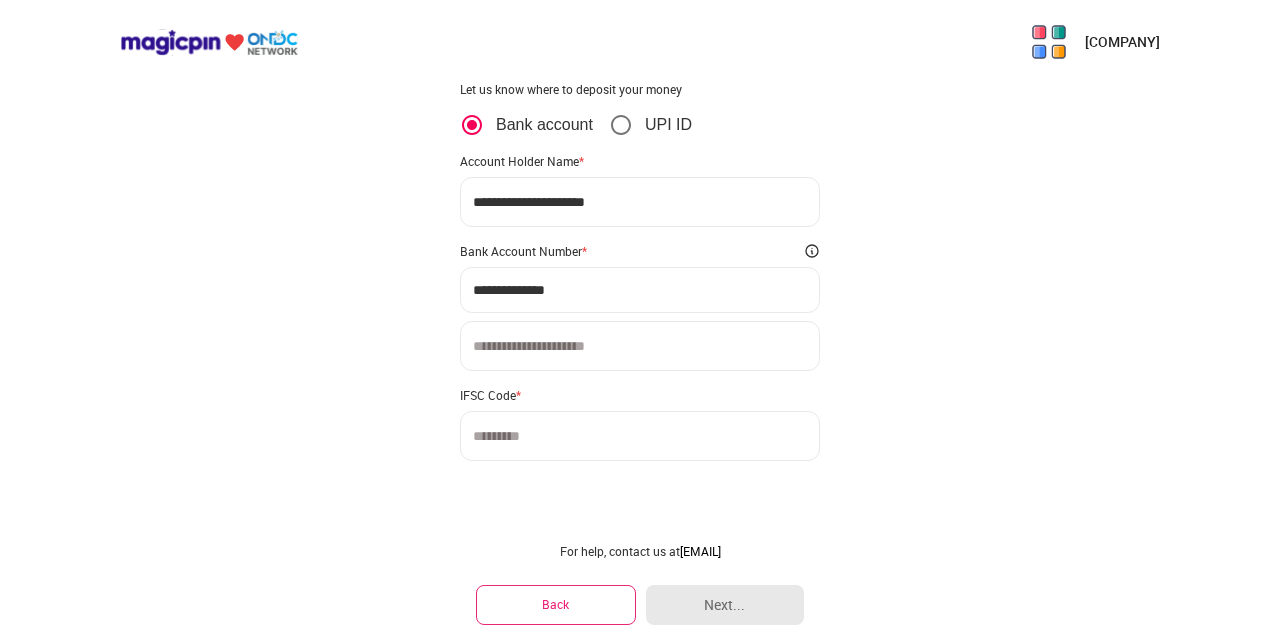 type on "**********" 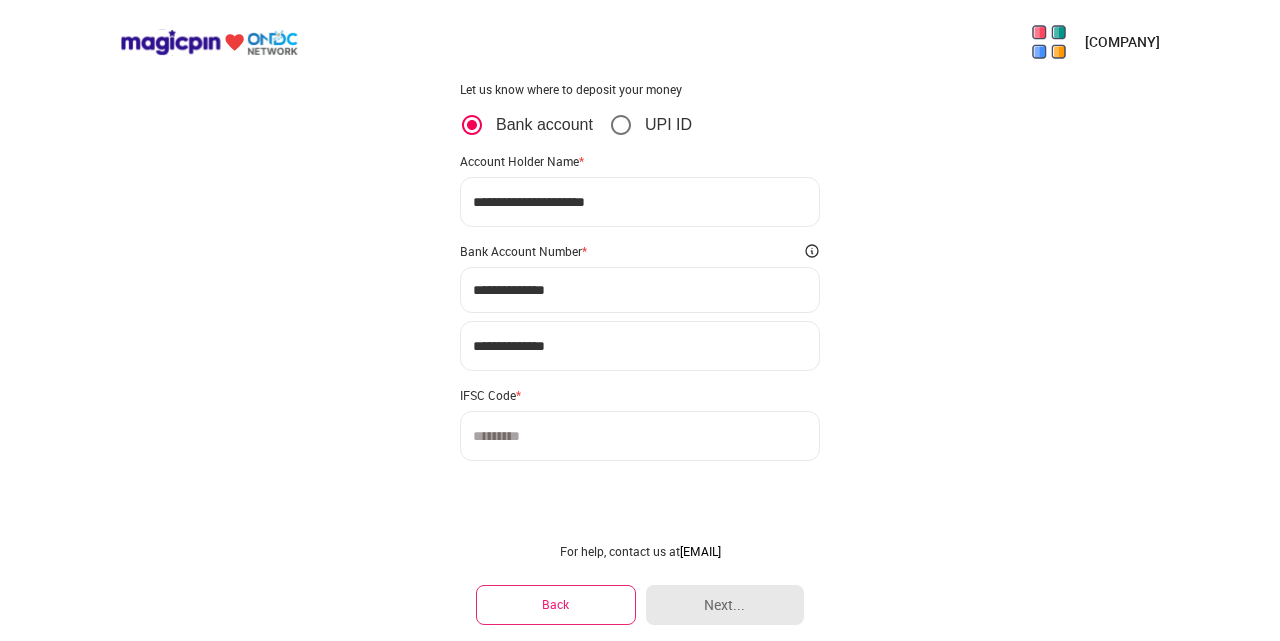 type on "**********" 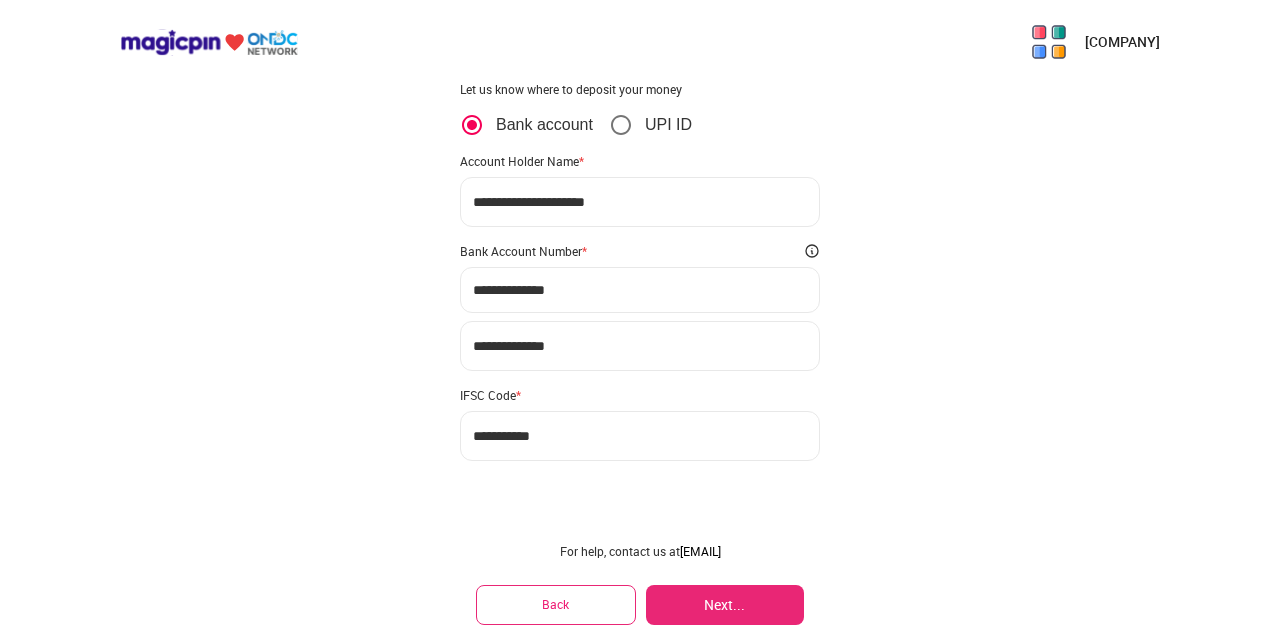 type on "**********" 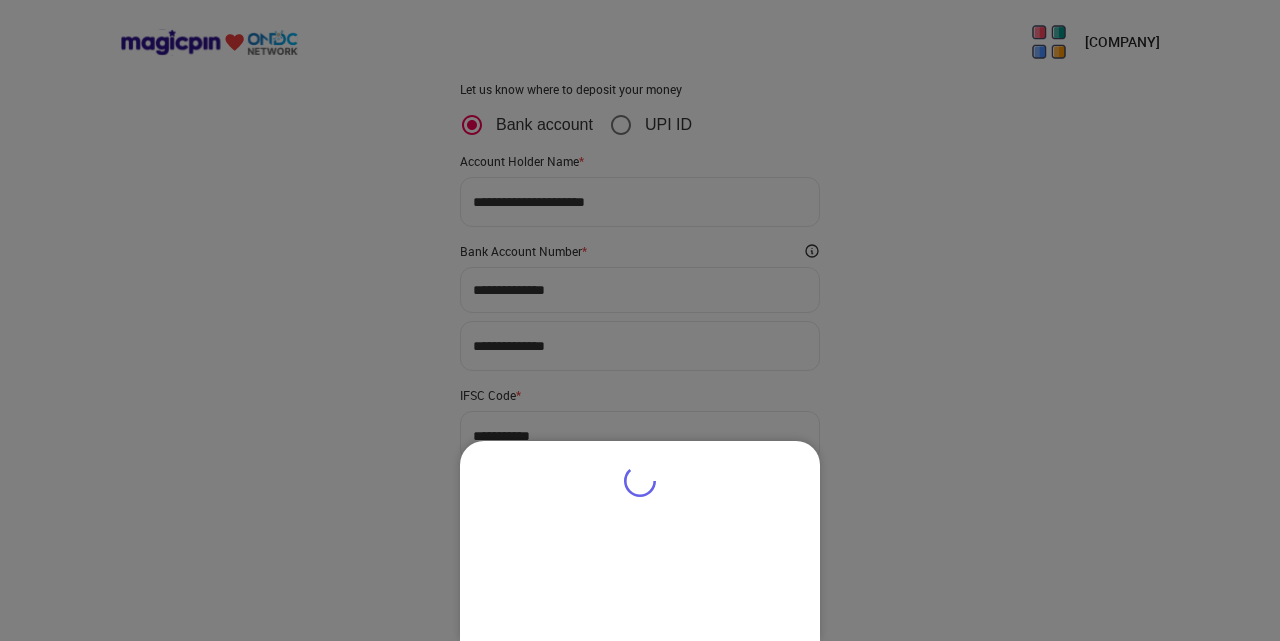 type on "**********" 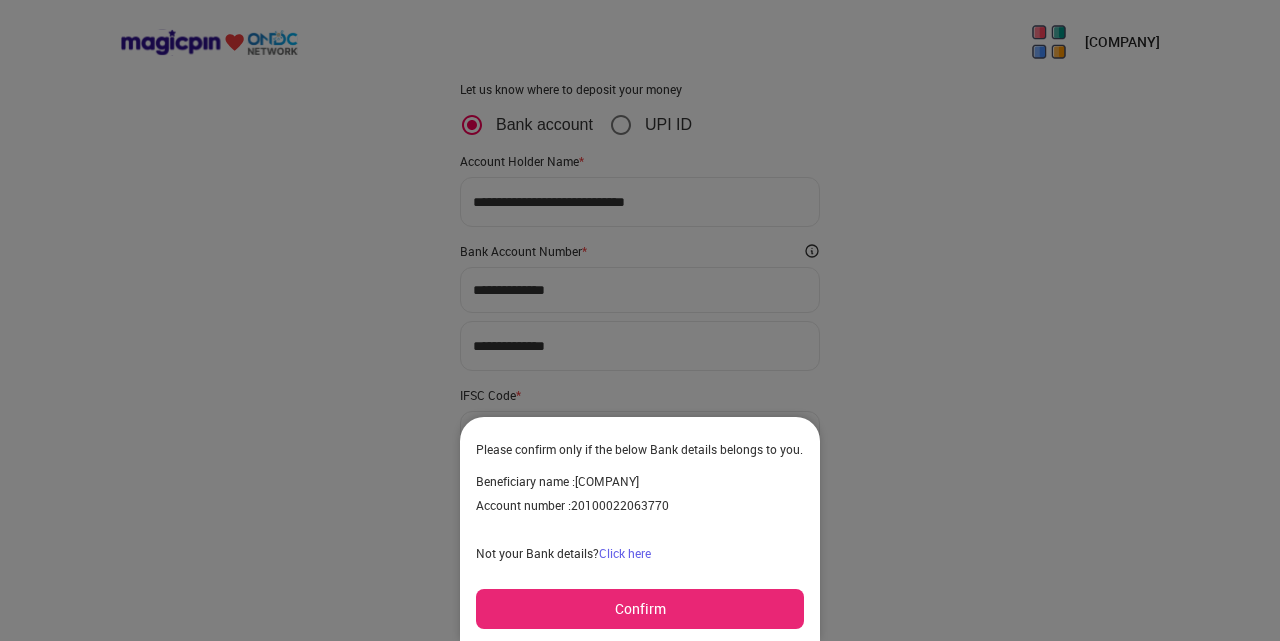 click on "Confirm" at bounding box center (640, 609) 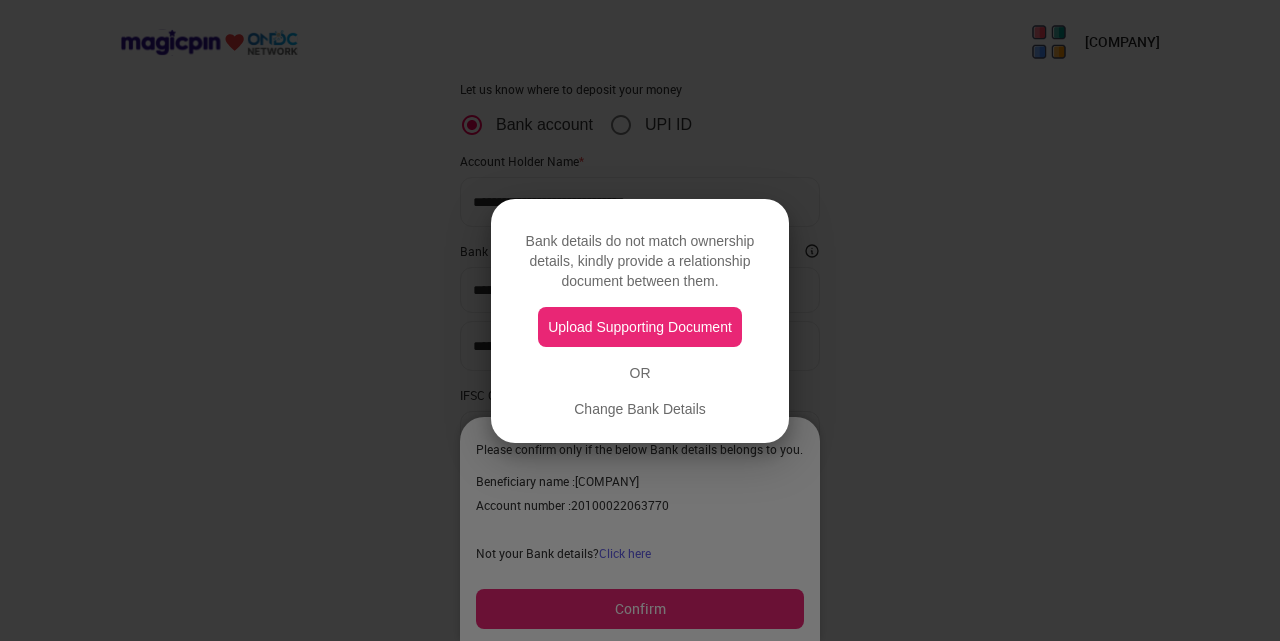 click on "Upload Supporting Document" at bounding box center [640, 327] 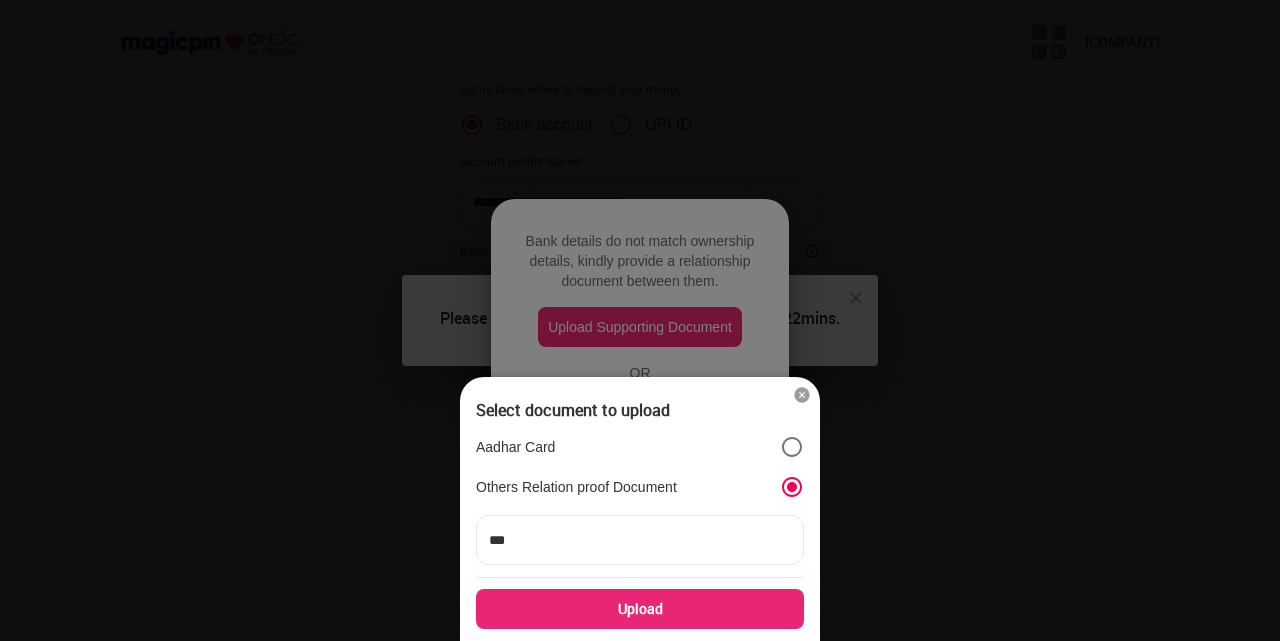 click on "Upload" at bounding box center (640, 609) 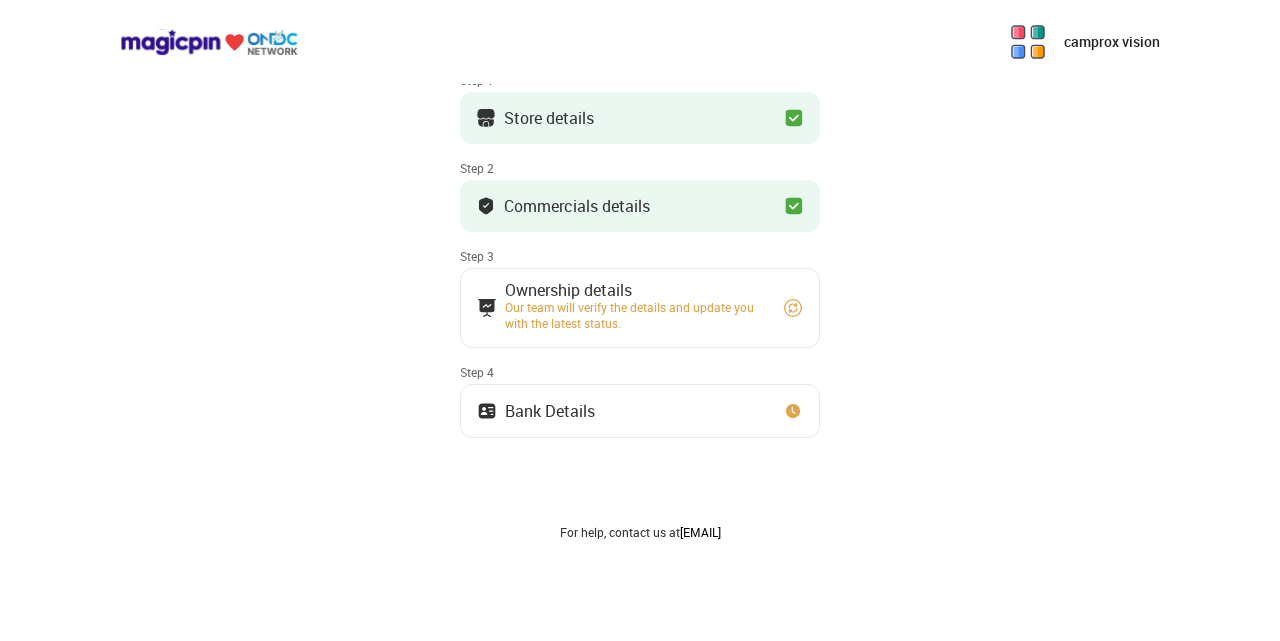 scroll, scrollTop: 122, scrollLeft: 0, axis: vertical 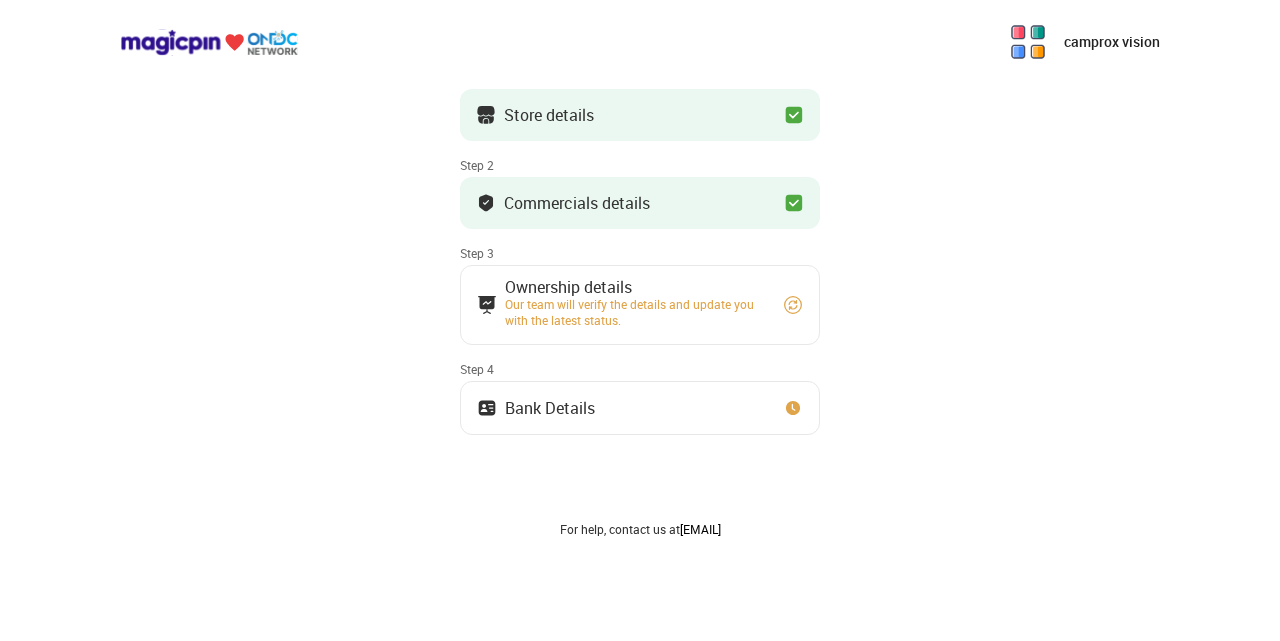 click on "Our team will verify the details and update you with the latest status." at bounding box center [635, 312] 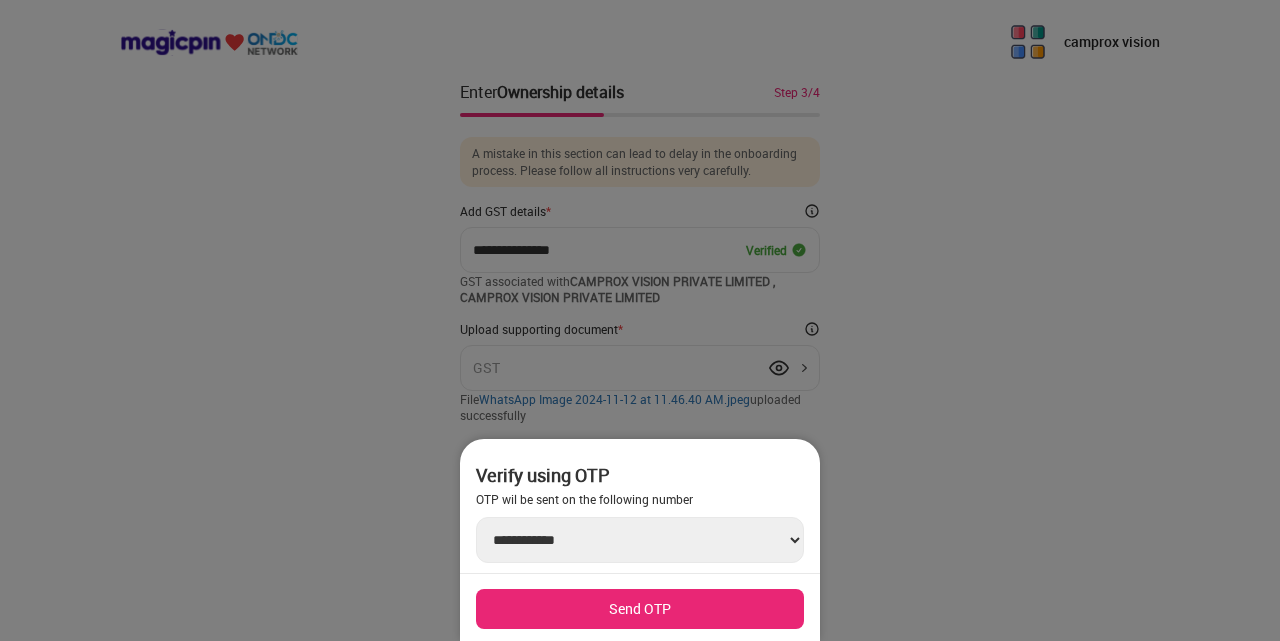 click on "Send OTP" at bounding box center [640, 609] 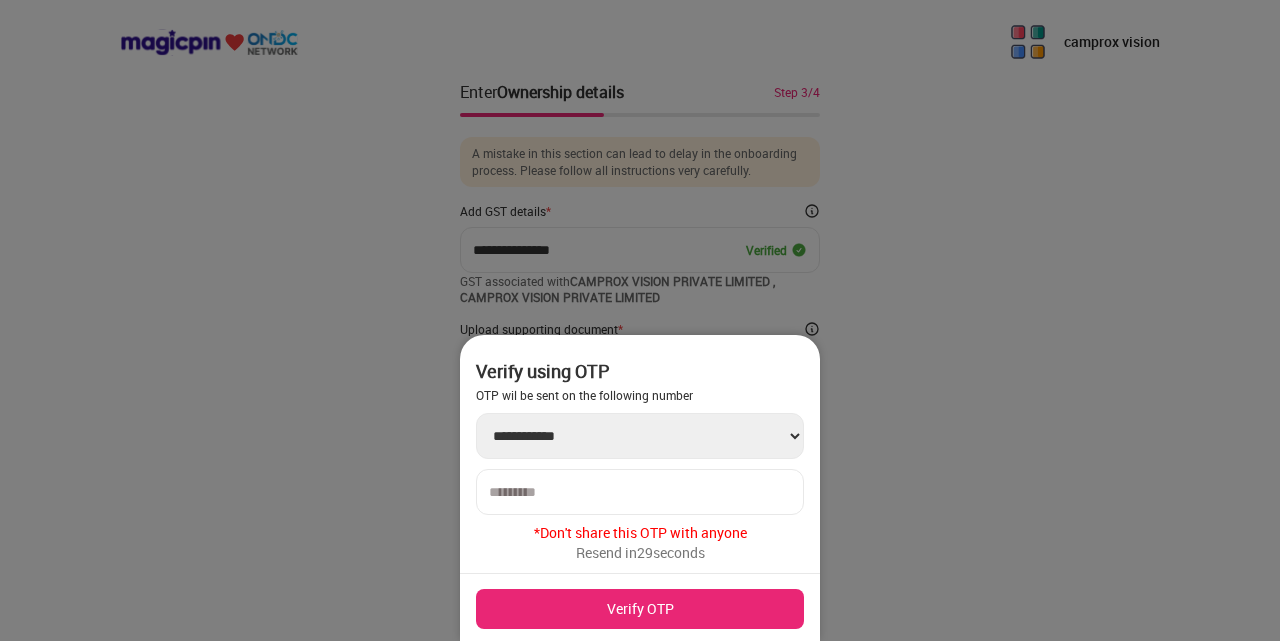 click at bounding box center (640, 492) 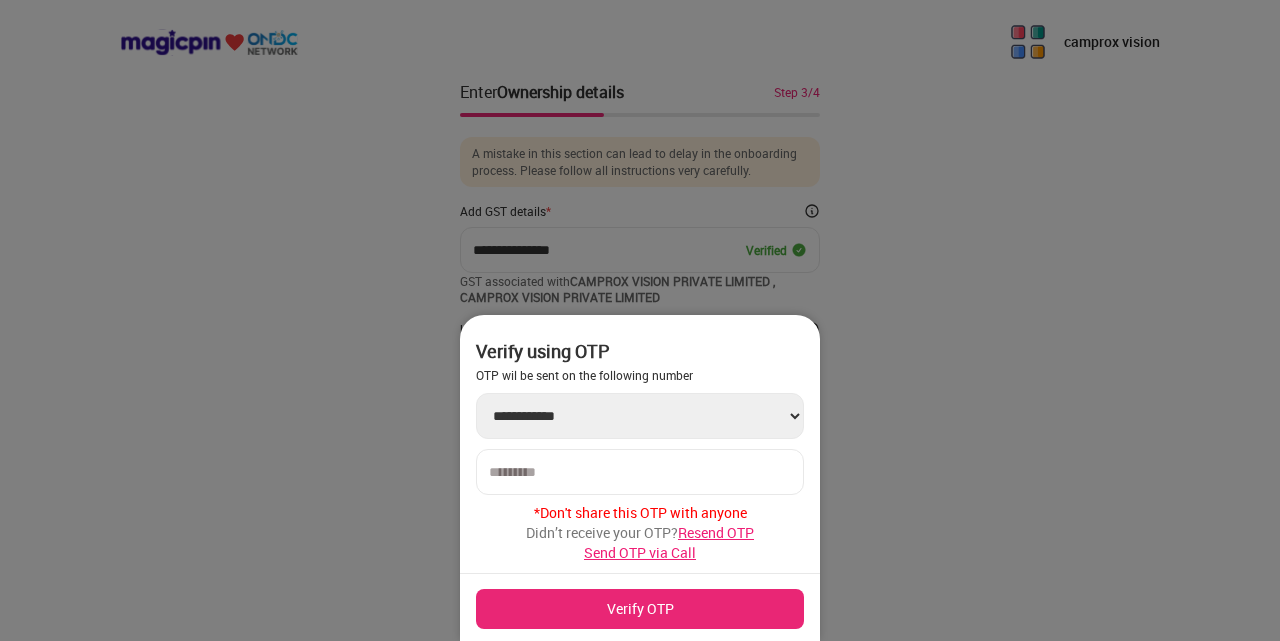 type on "******" 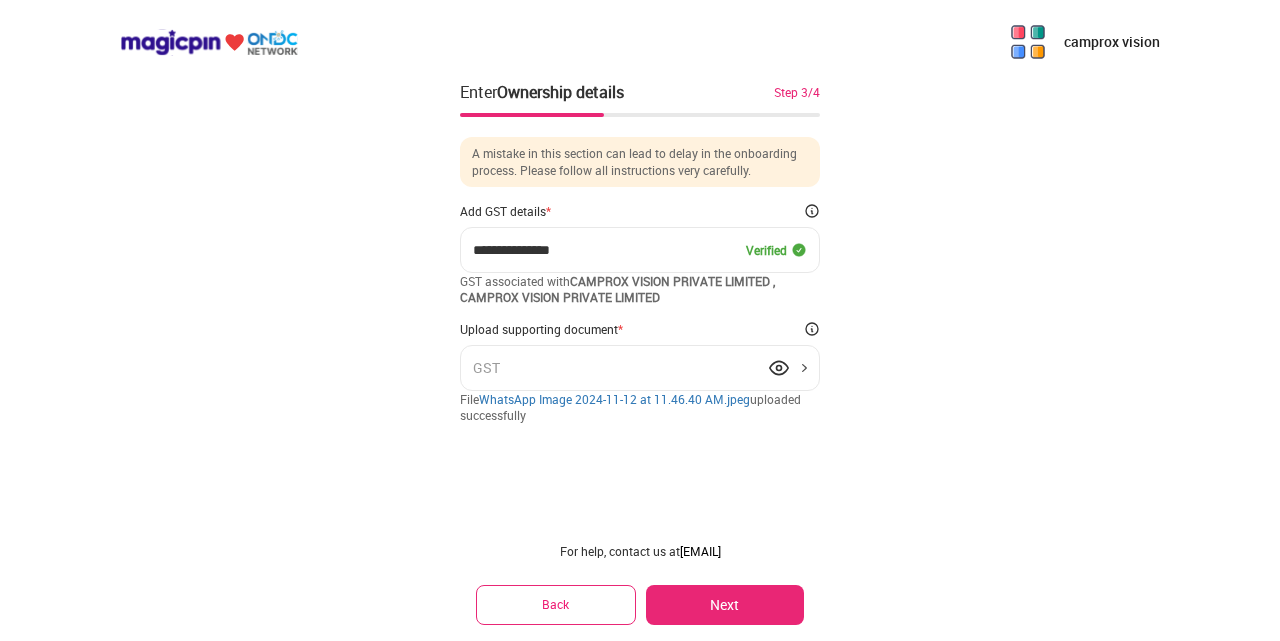 click on "GST" at bounding box center (640, 368) 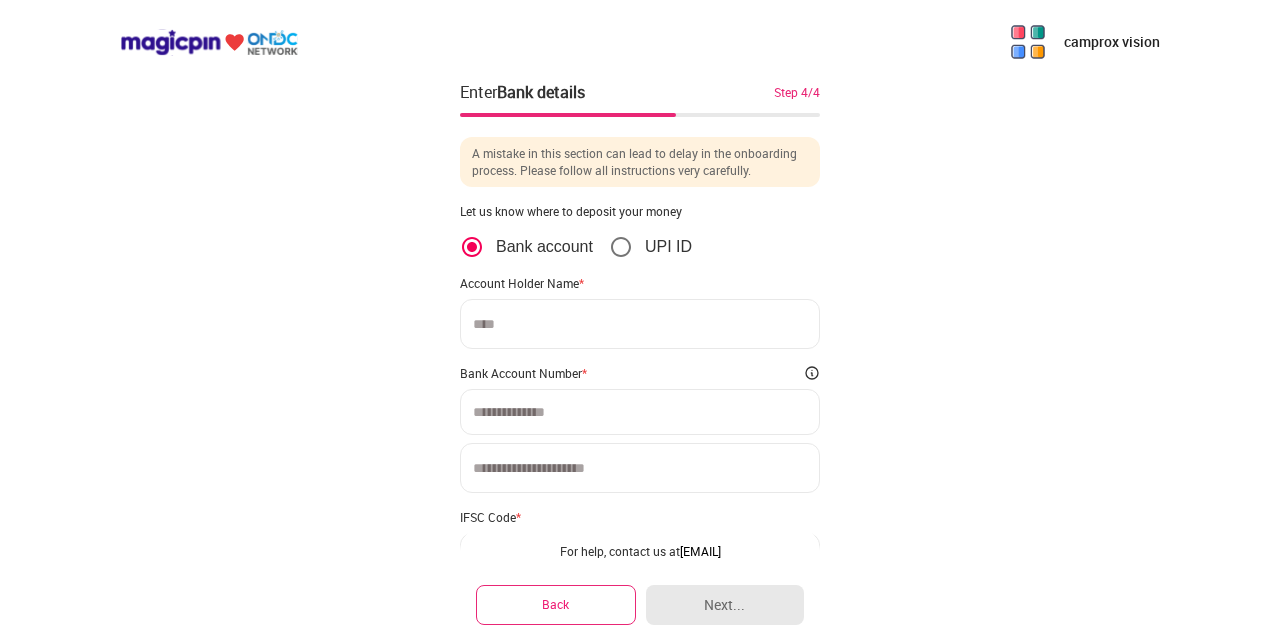 click at bounding box center (640, 324) 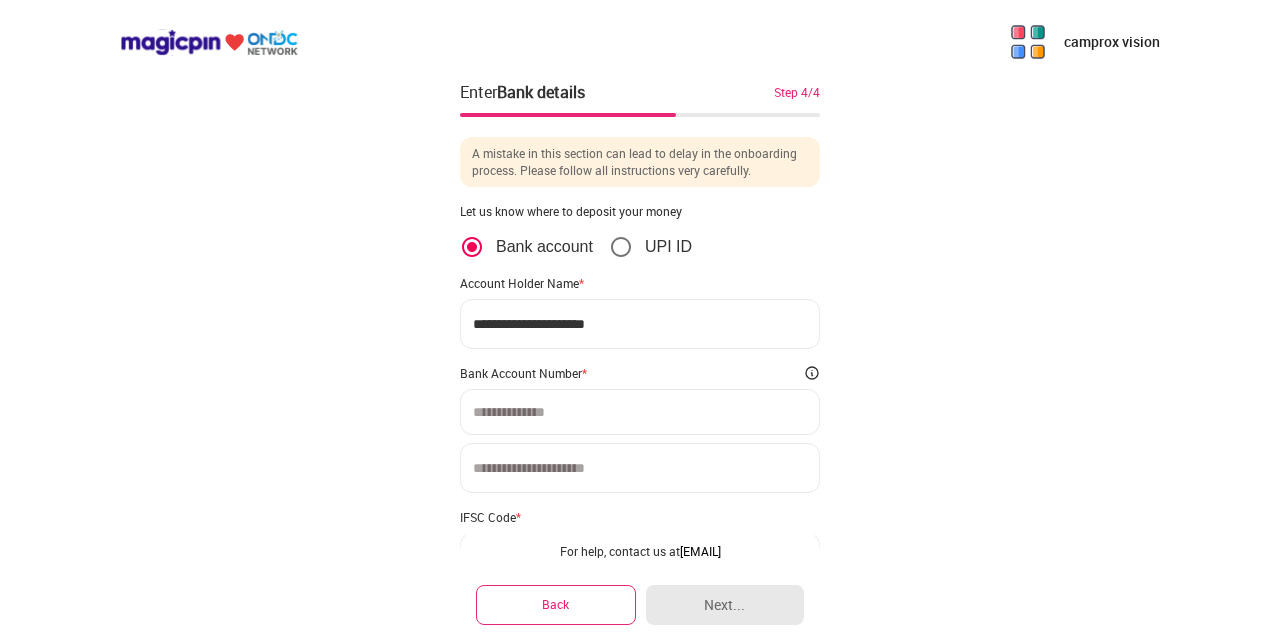 type on "**********" 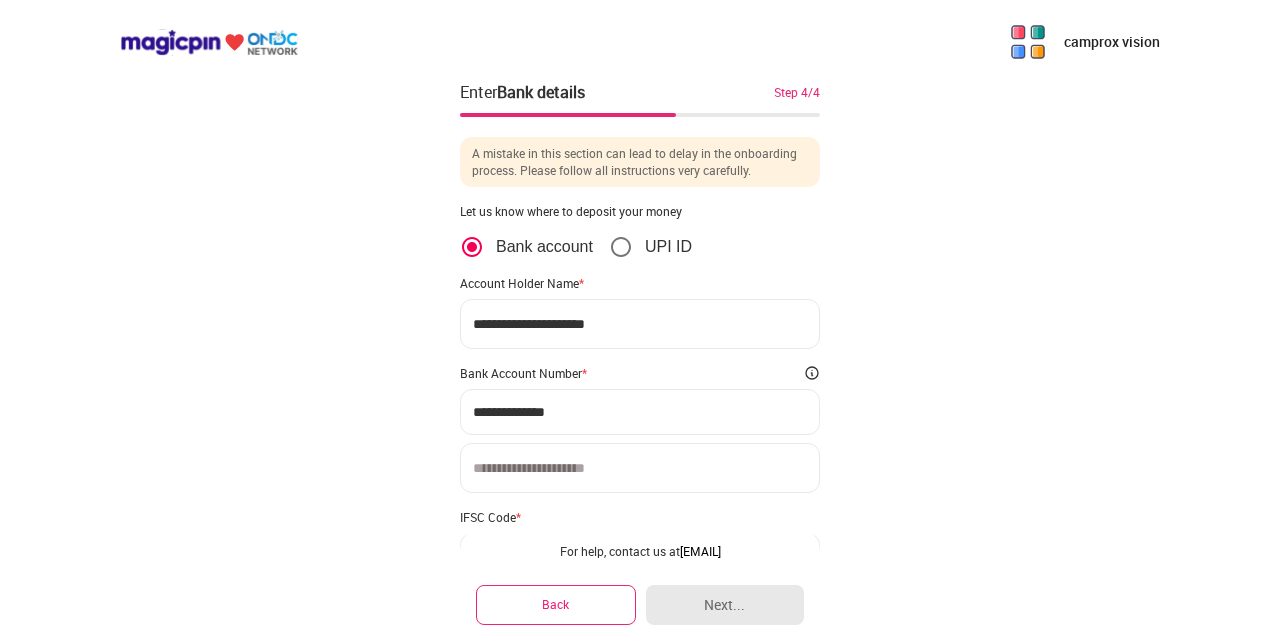 type on "**********" 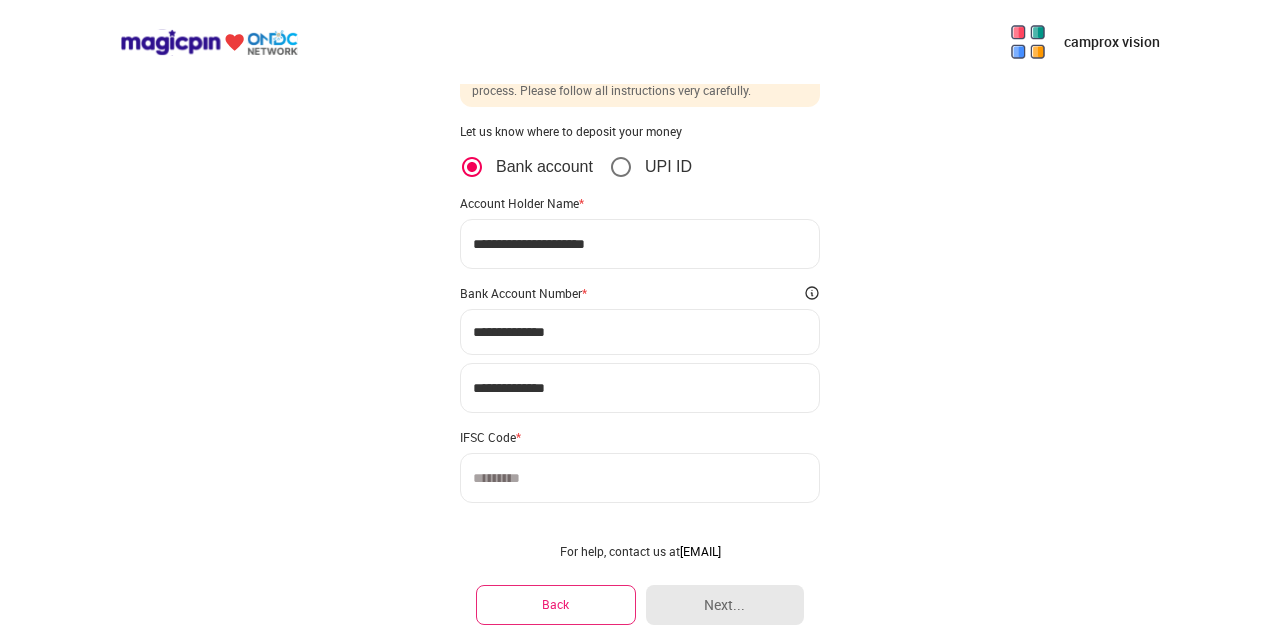 scroll, scrollTop: 122, scrollLeft: 0, axis: vertical 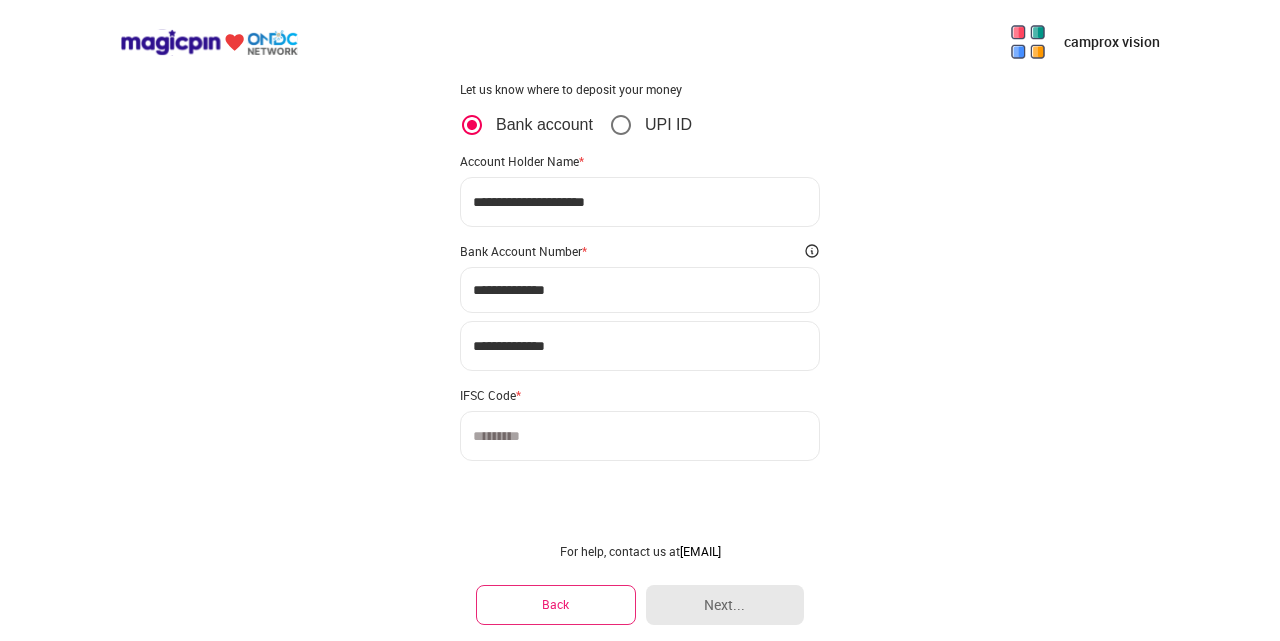 type on "**********" 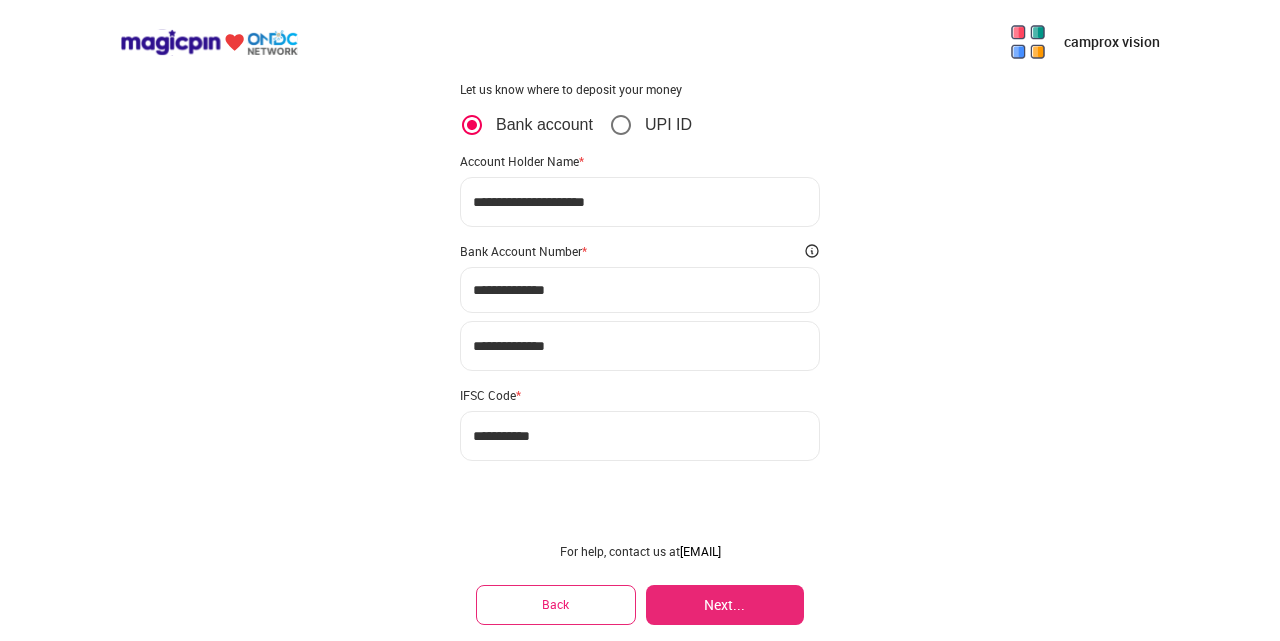 type on "**********" 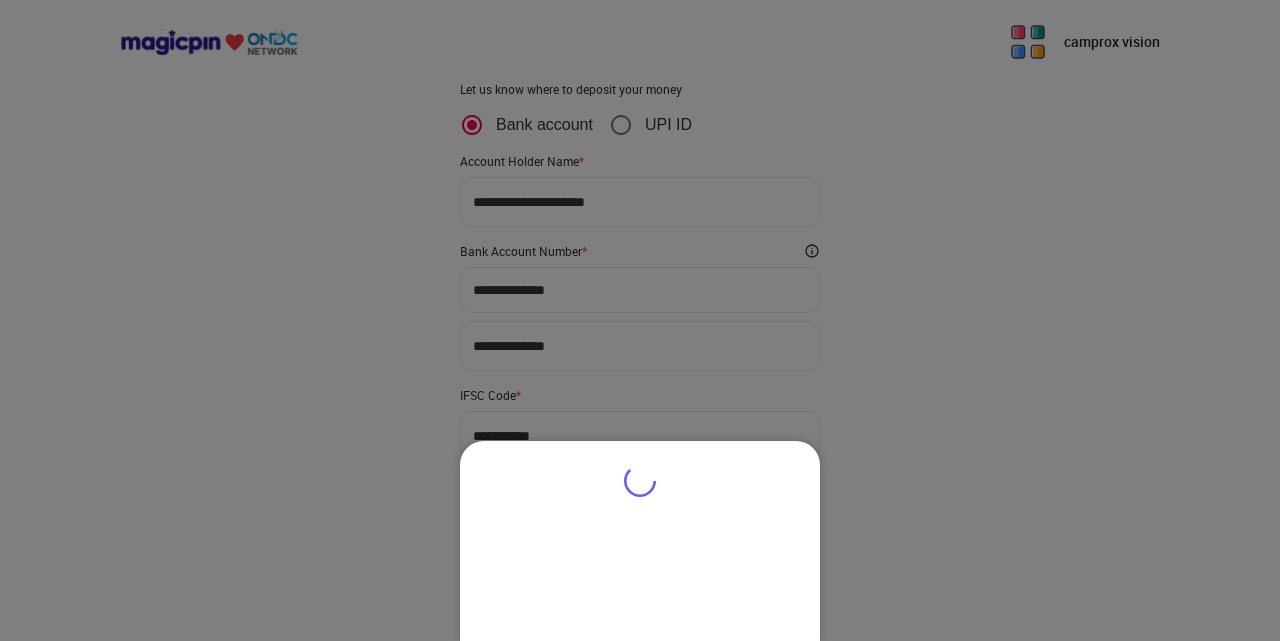 type on "**********" 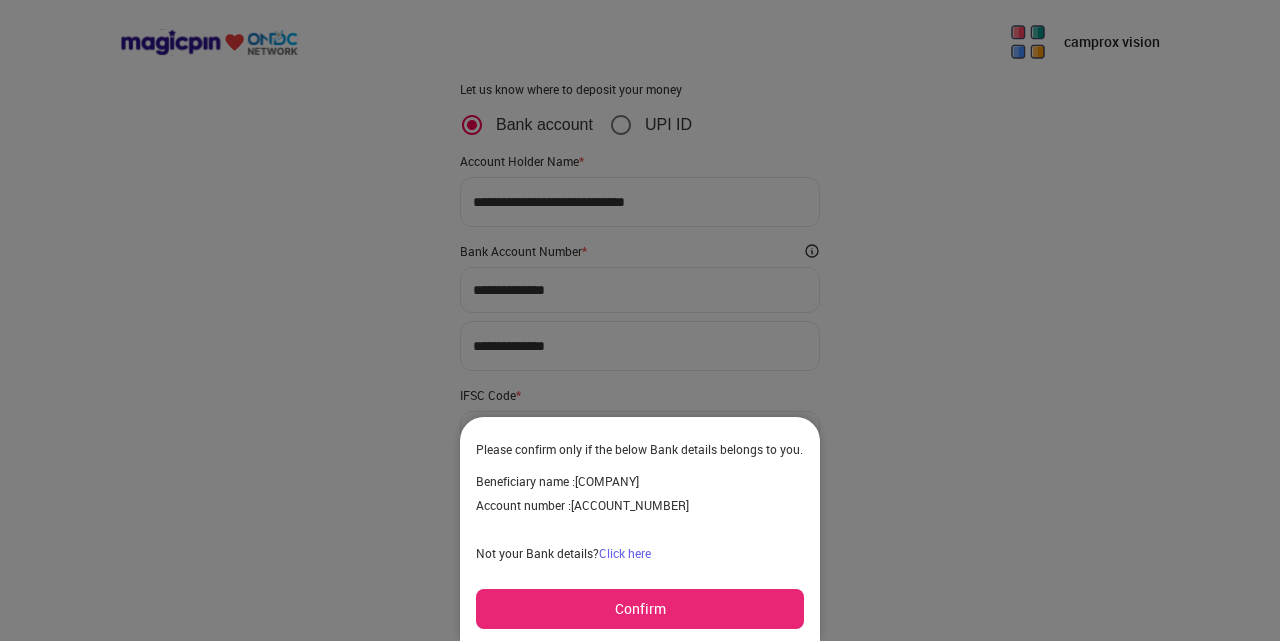 click on "Confirm" at bounding box center [640, 609] 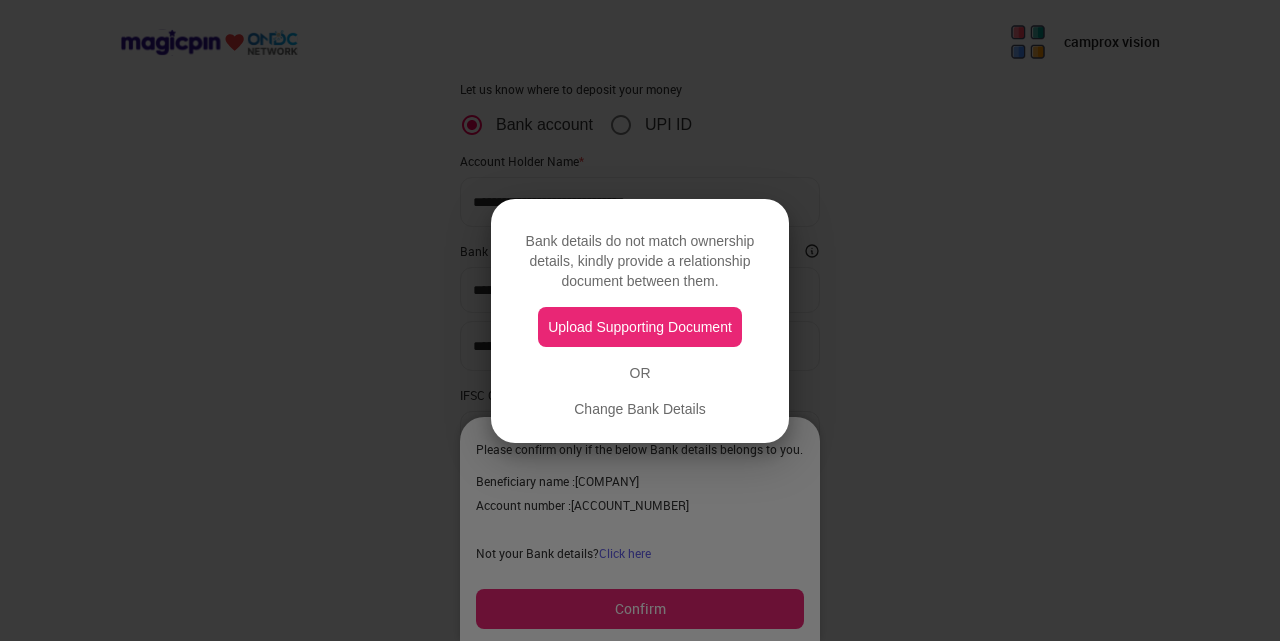 click on "Upload Supporting Document" at bounding box center [640, 327] 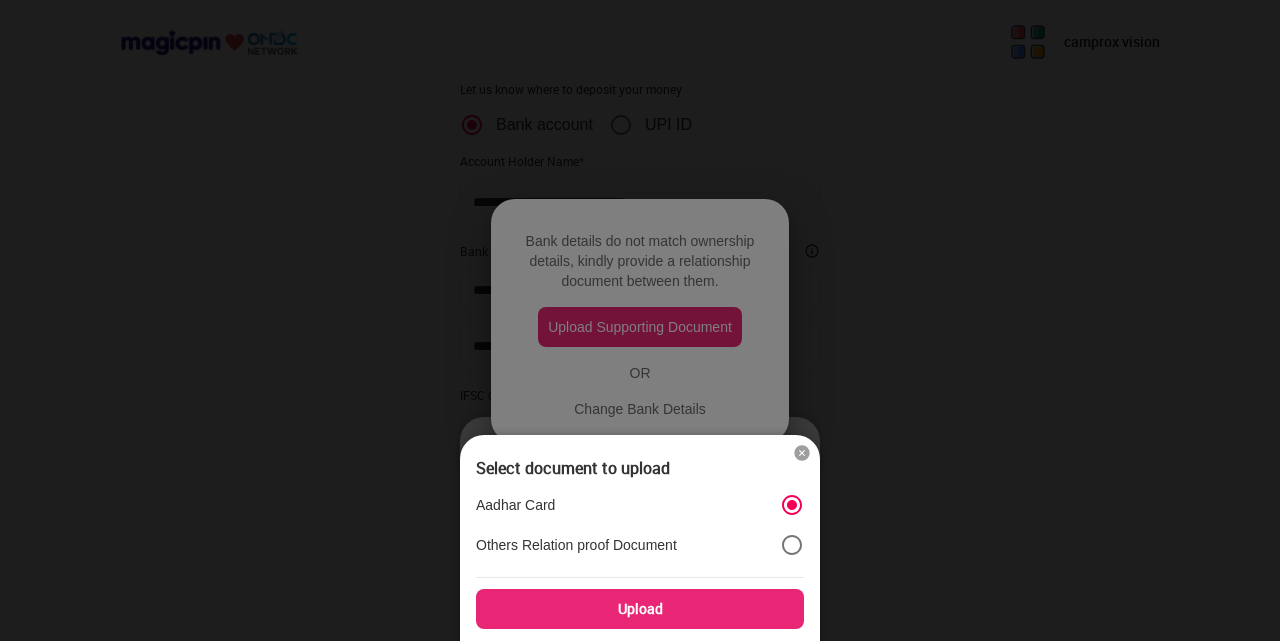 click on "Upload" at bounding box center (640, 609) 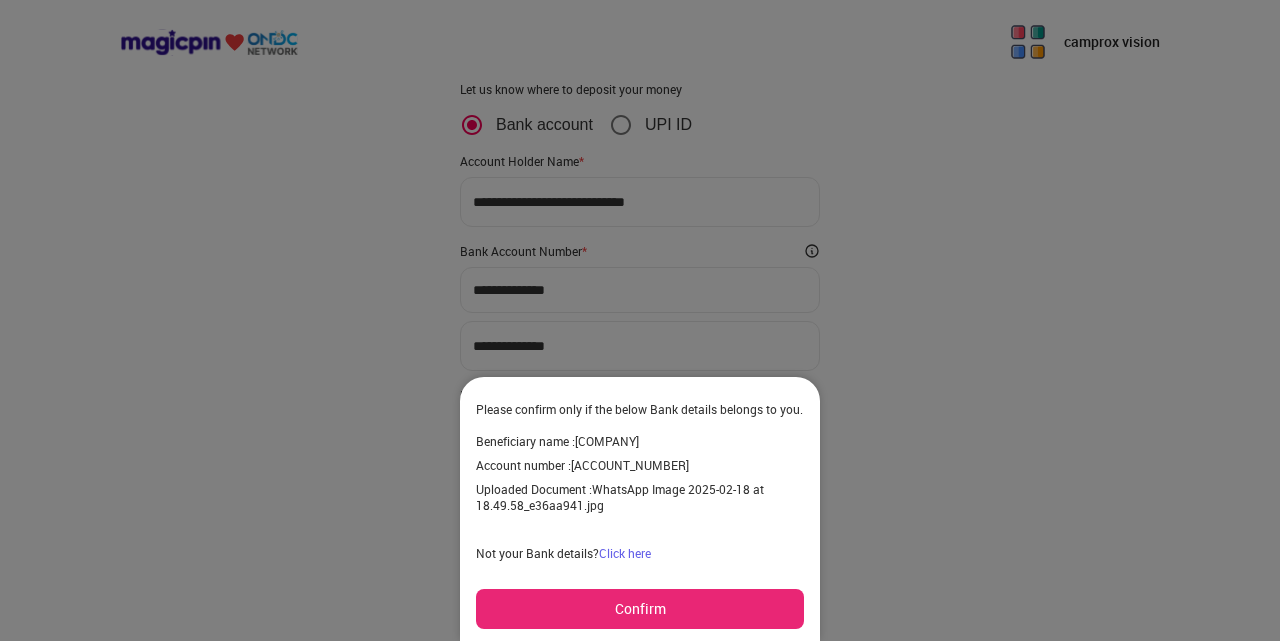 click on "Confirm" at bounding box center (640, 609) 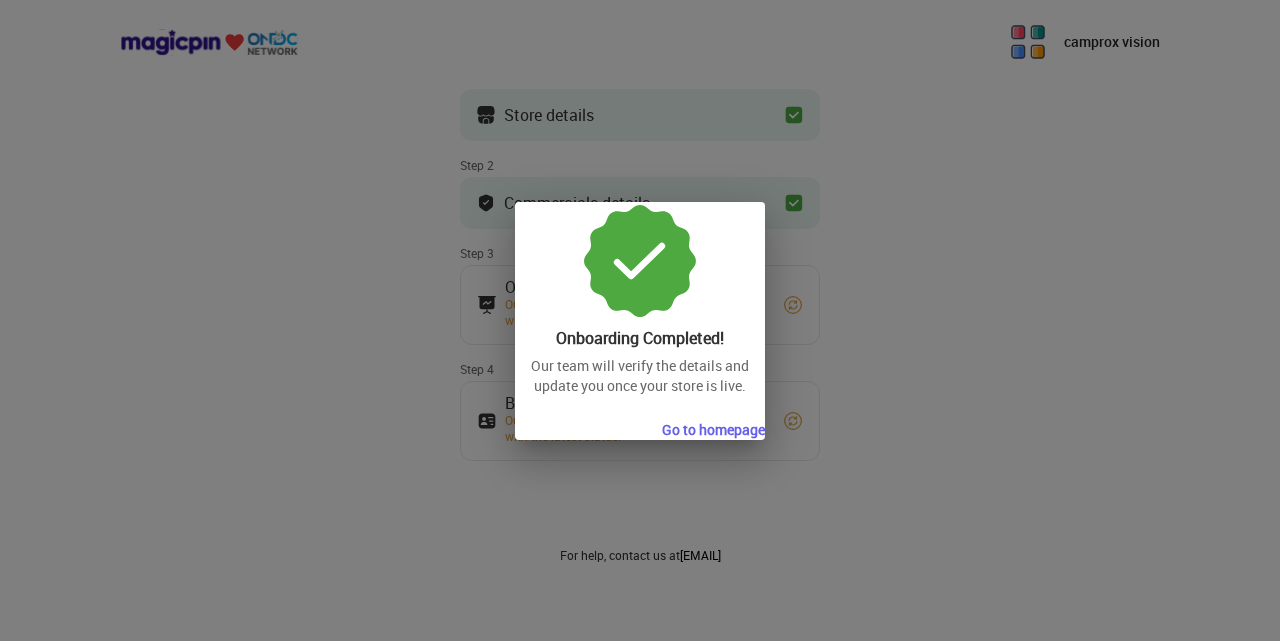 click on "Go to homepage" at bounding box center [713, 430] 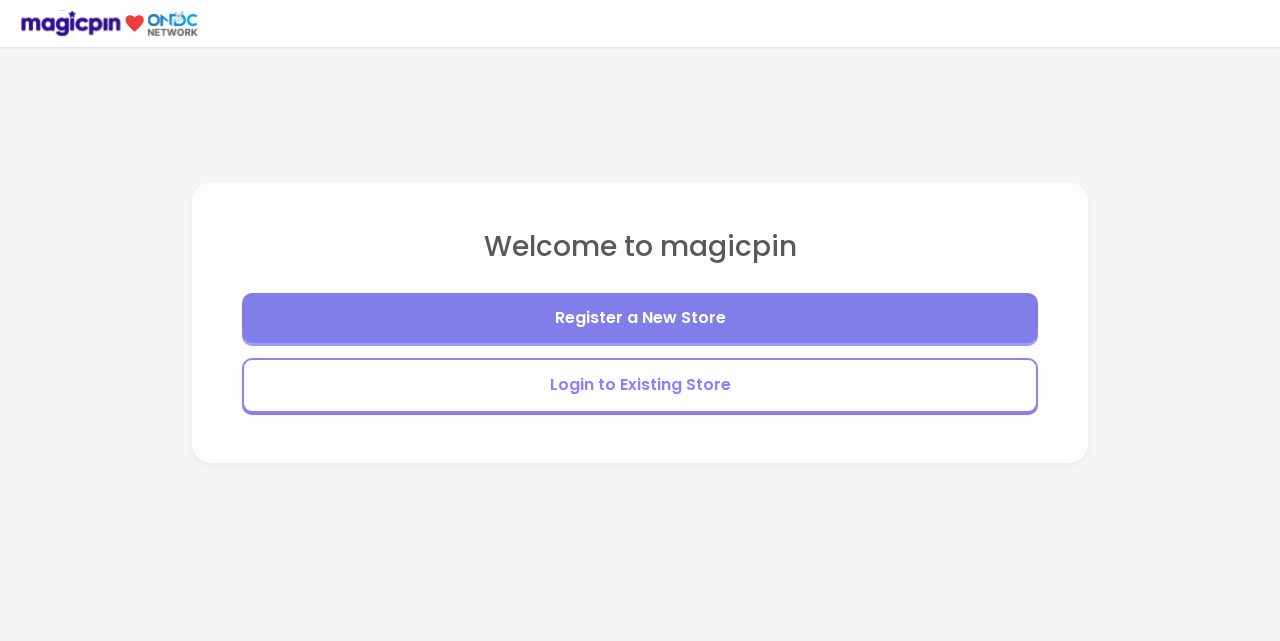 scroll, scrollTop: 0, scrollLeft: 0, axis: both 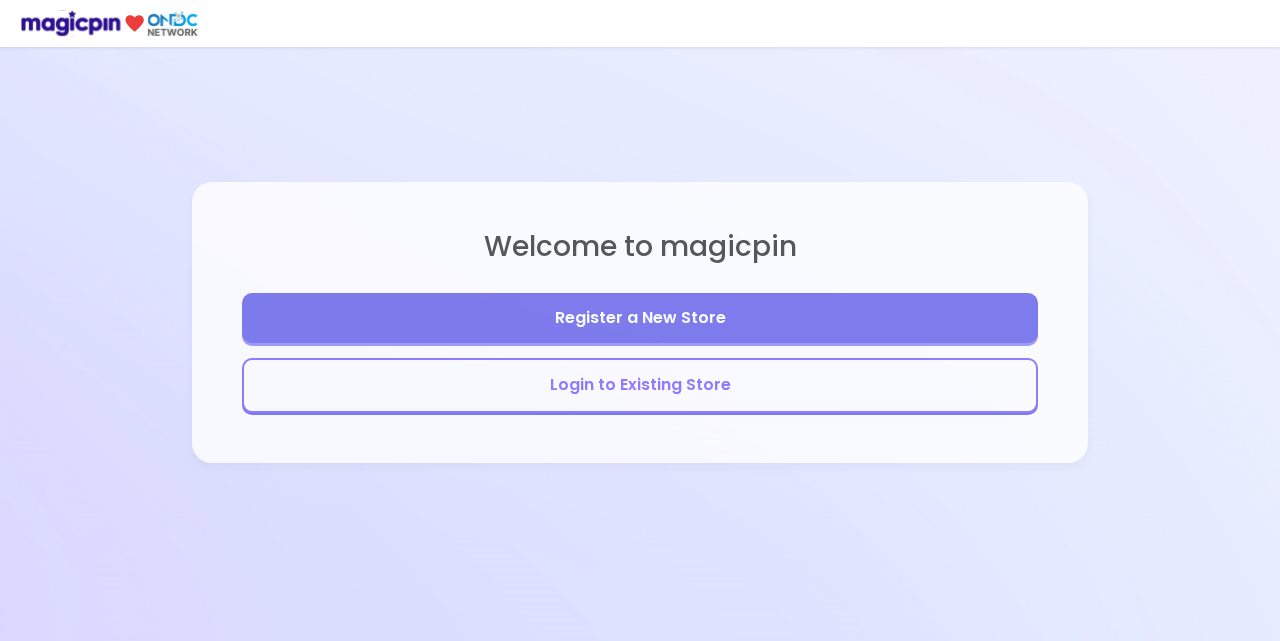 click on "Register a New Store" at bounding box center [640, 318] 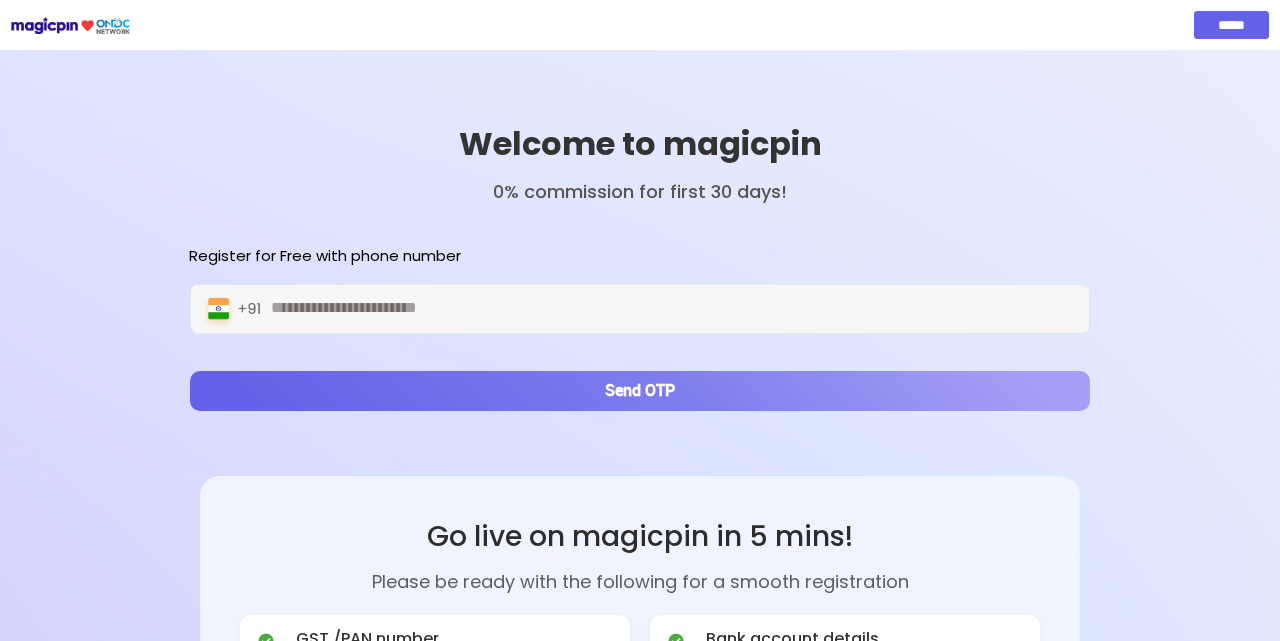 click at bounding box center (675, 308) 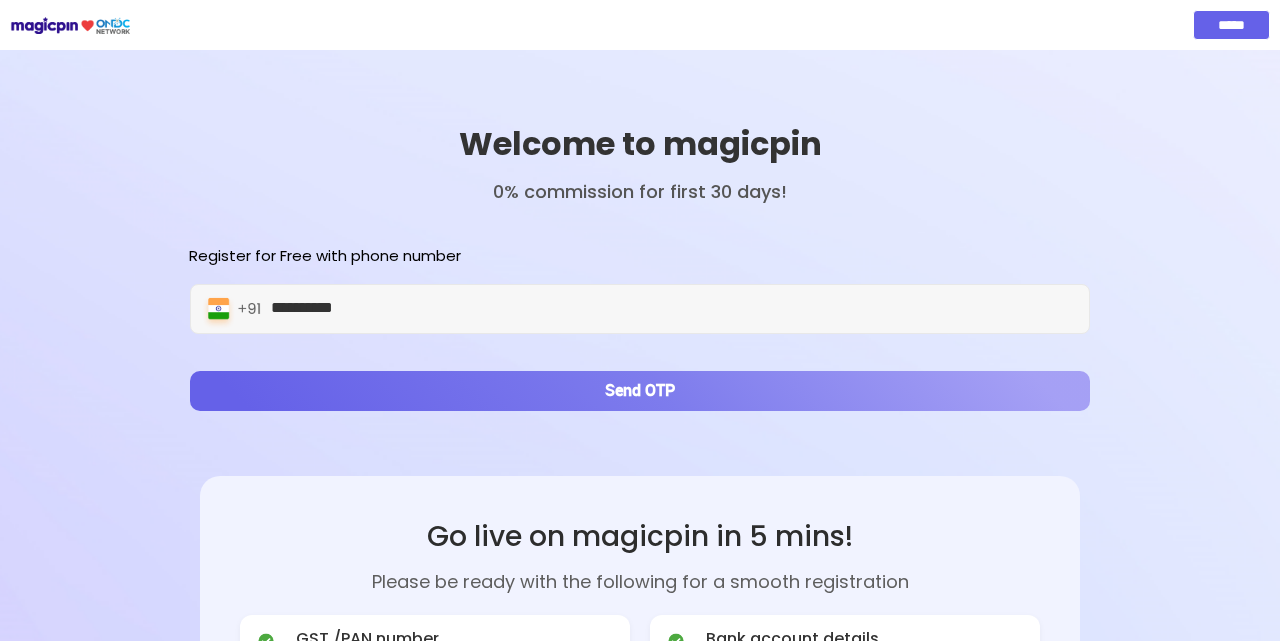 type on "**********" 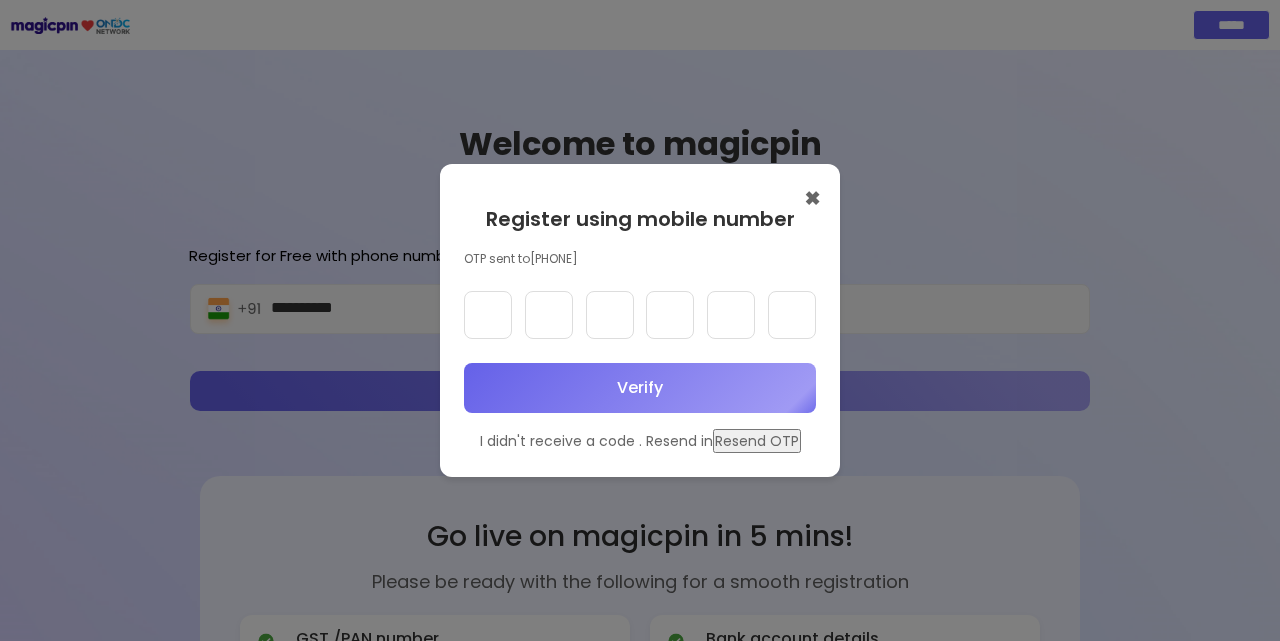 click at bounding box center (488, 315) 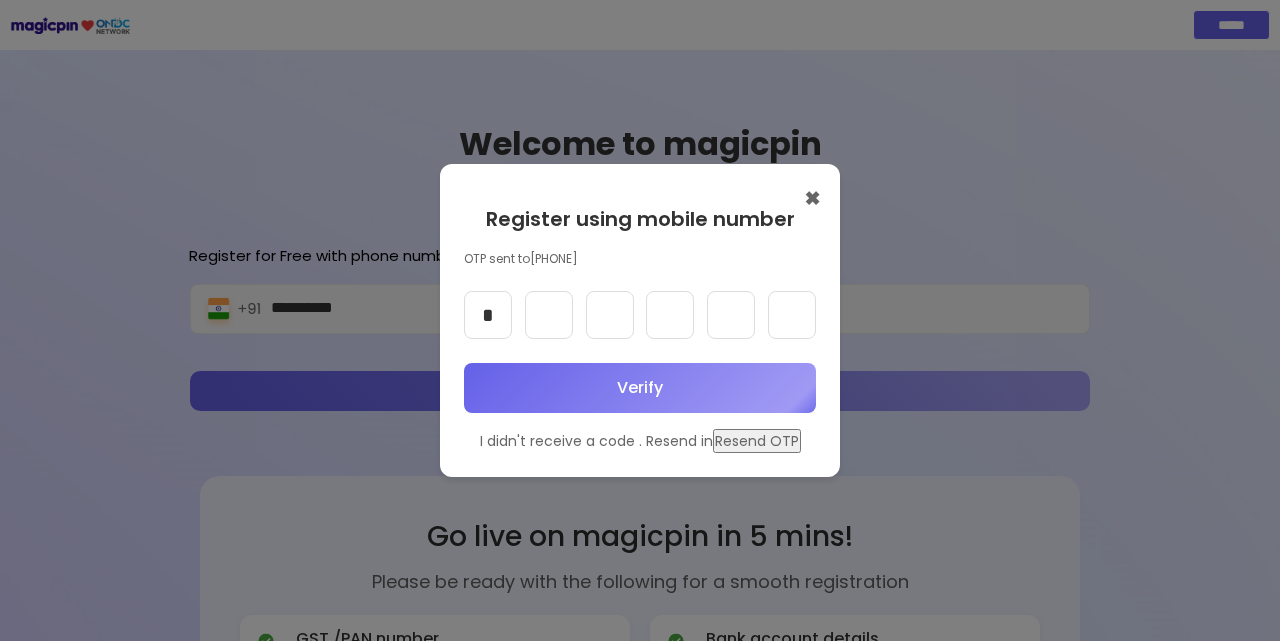 type on "*" 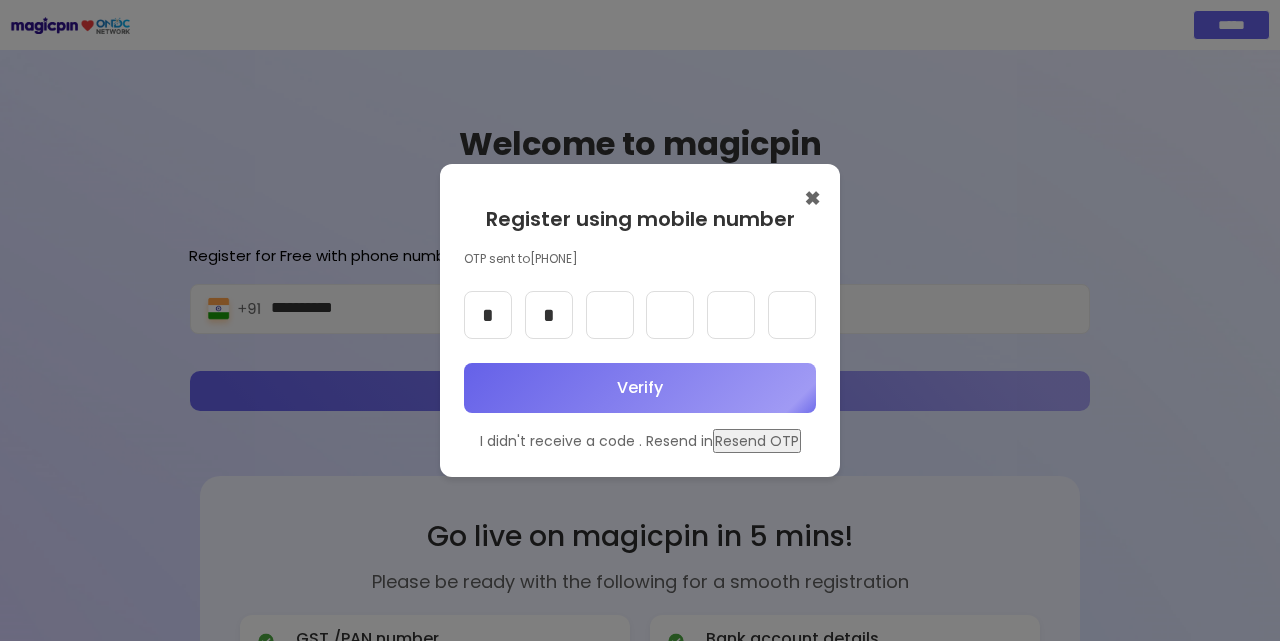 type on "*" 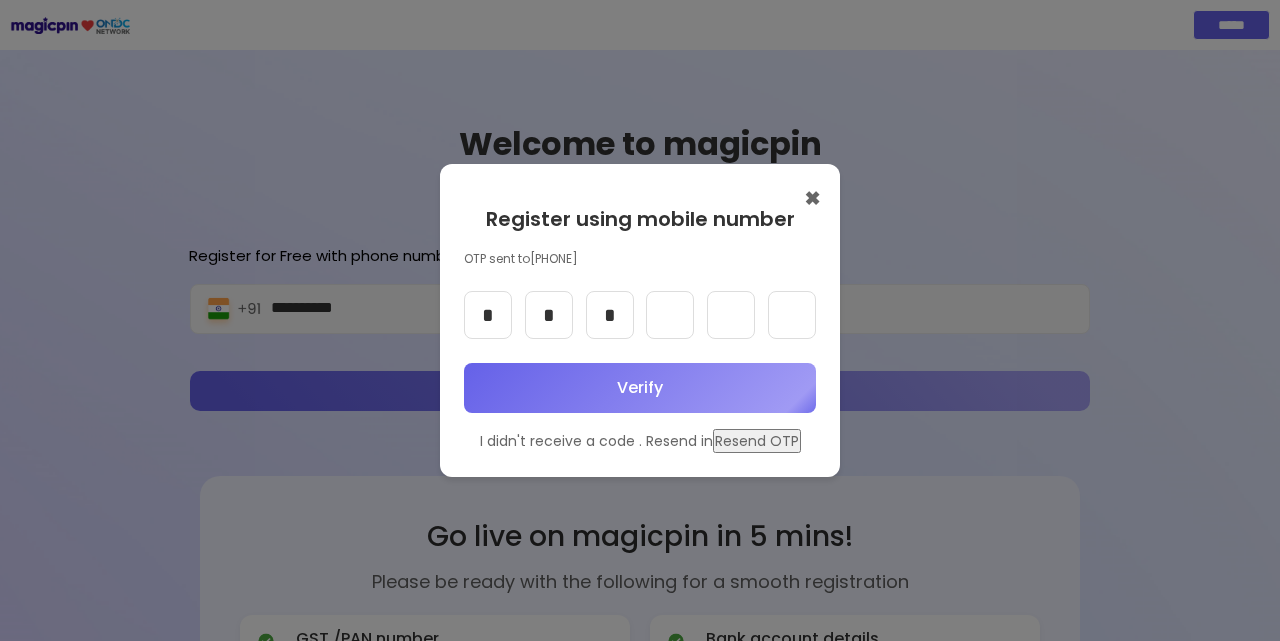type on "*" 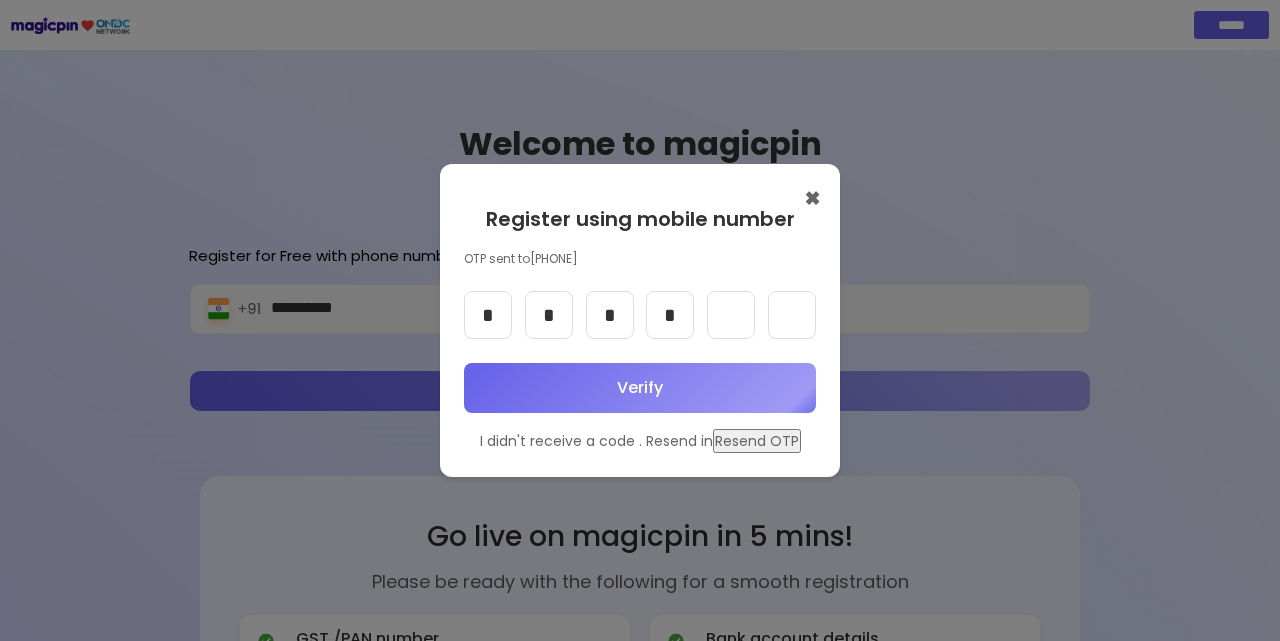 type on "*" 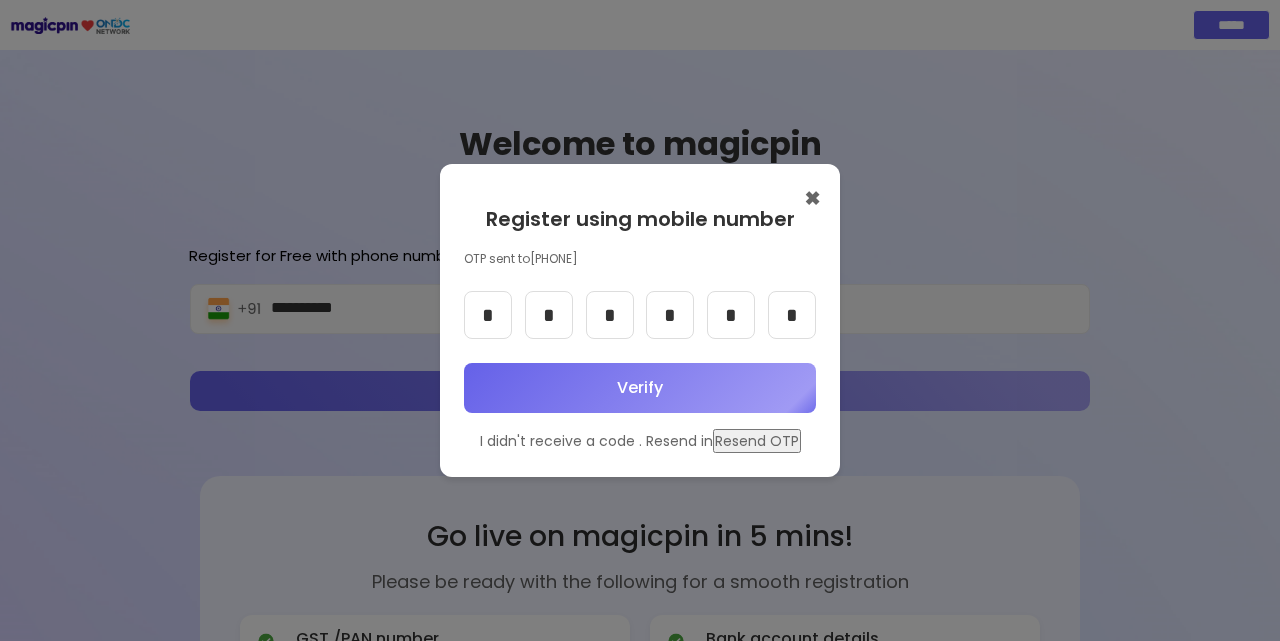 type on "*" 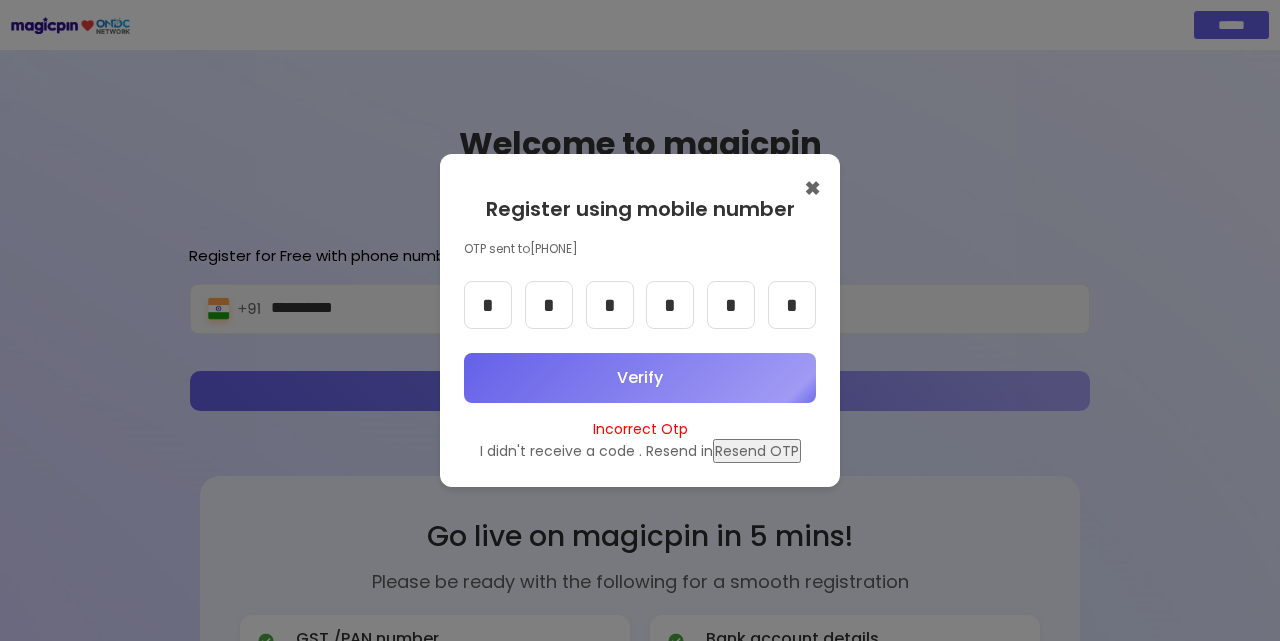 click on "*" at bounding box center [792, 305] 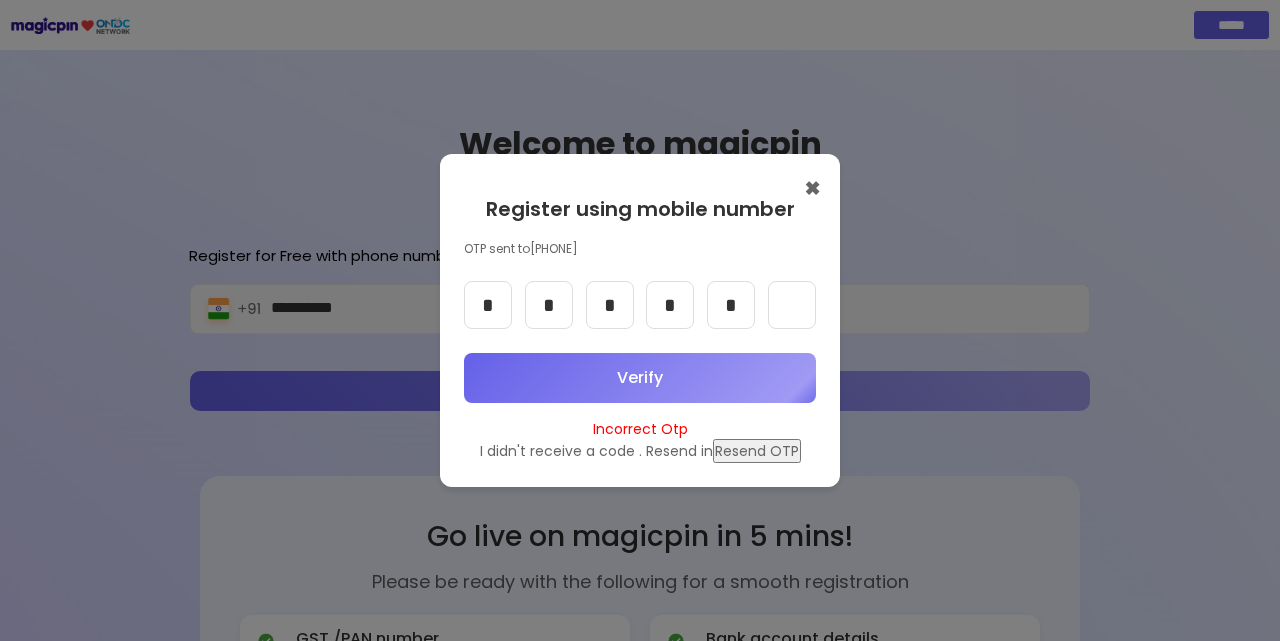 type 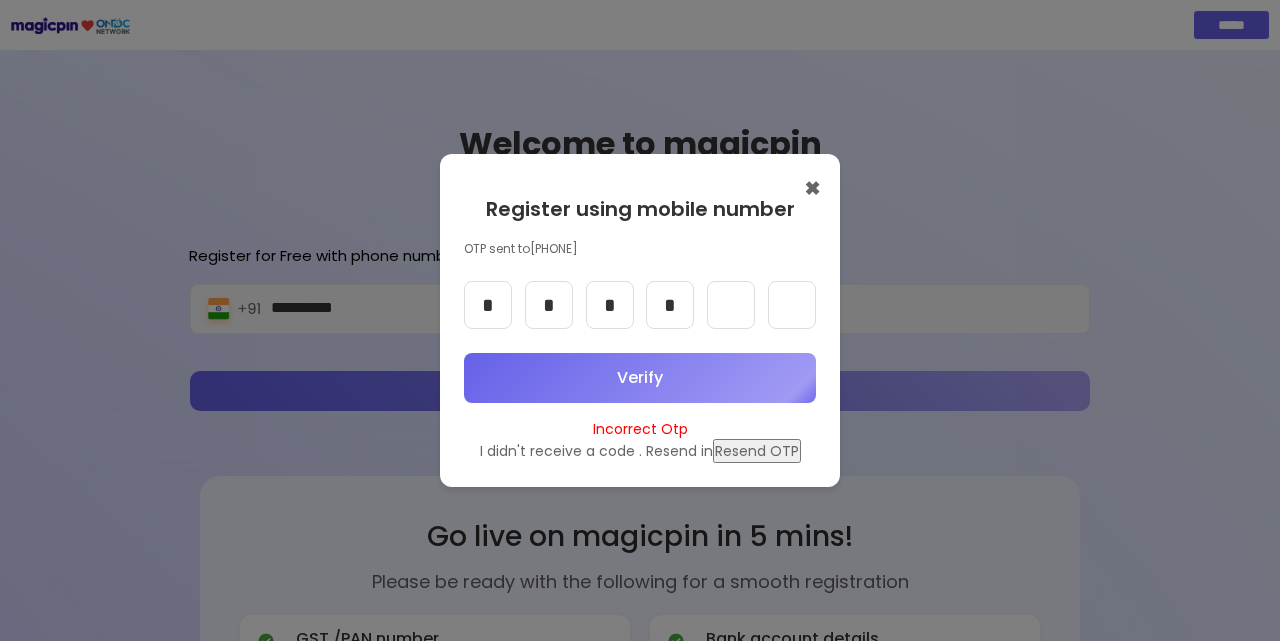 type 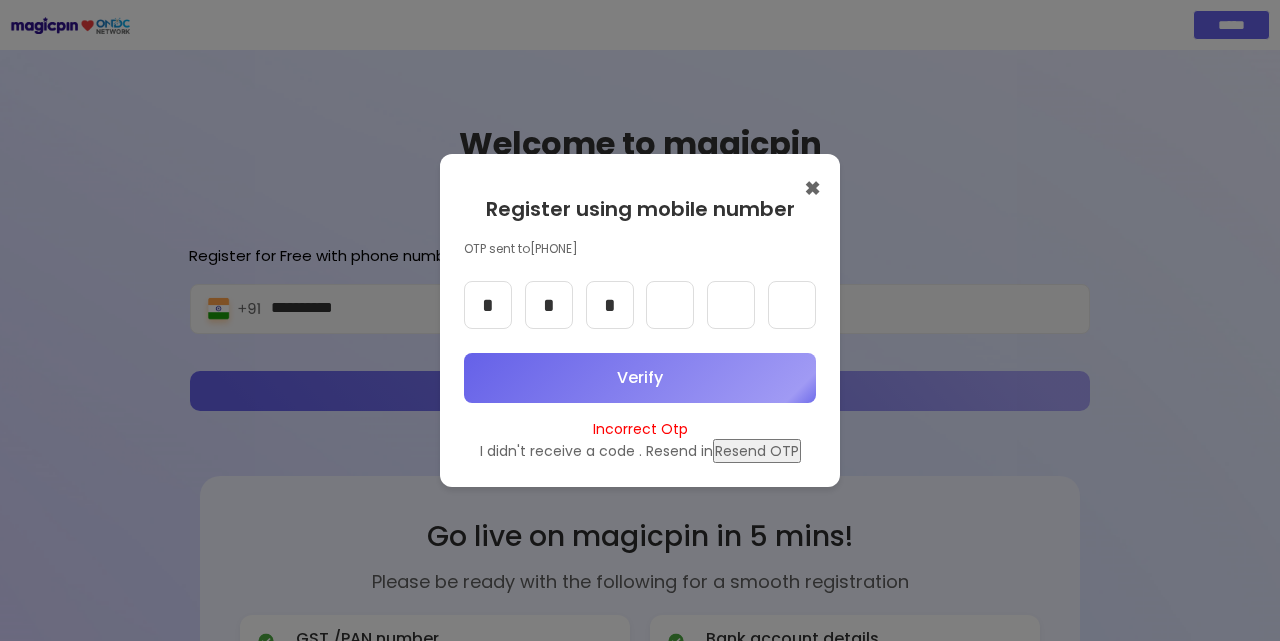 type 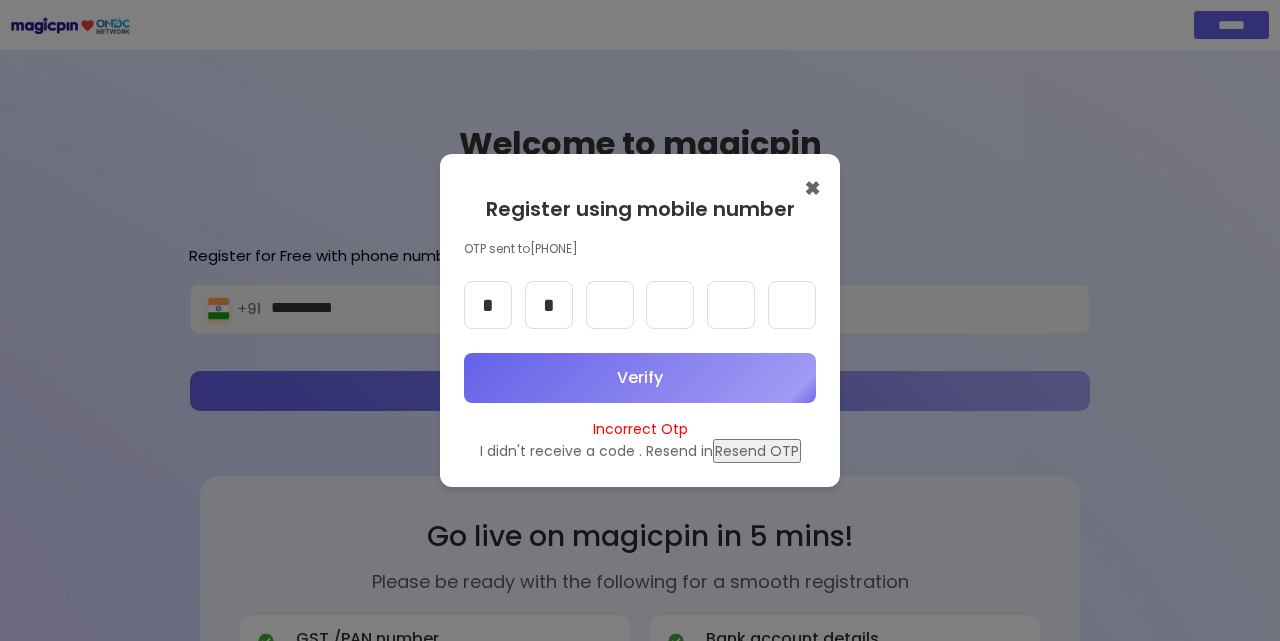 type 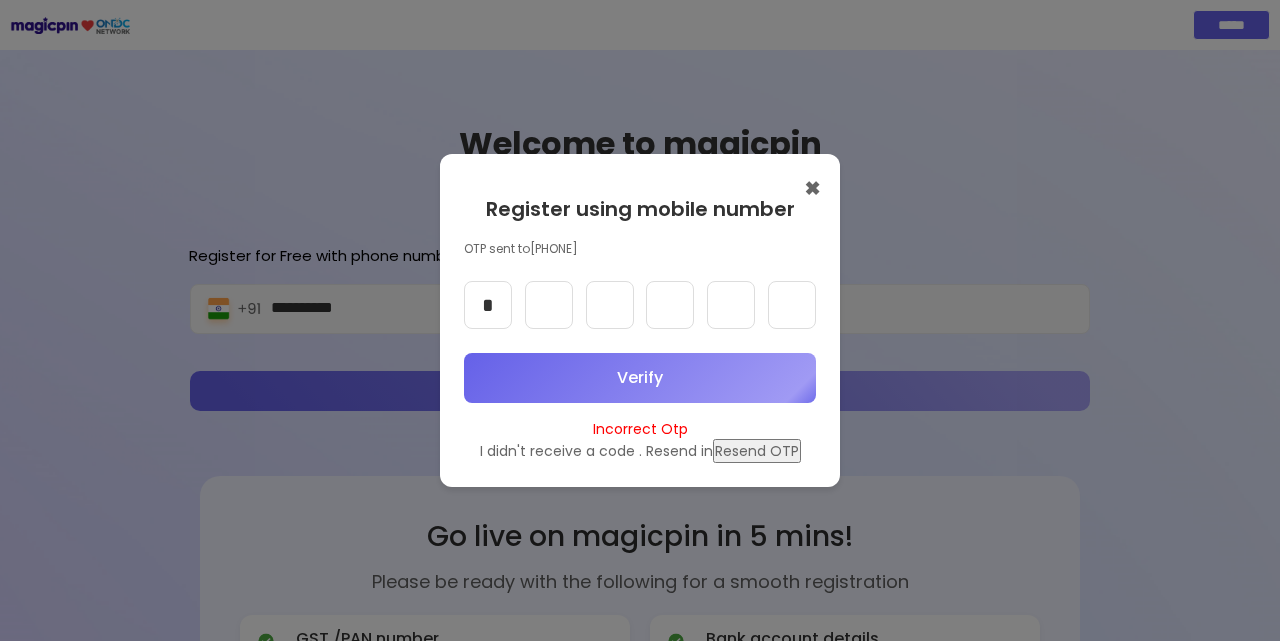 type 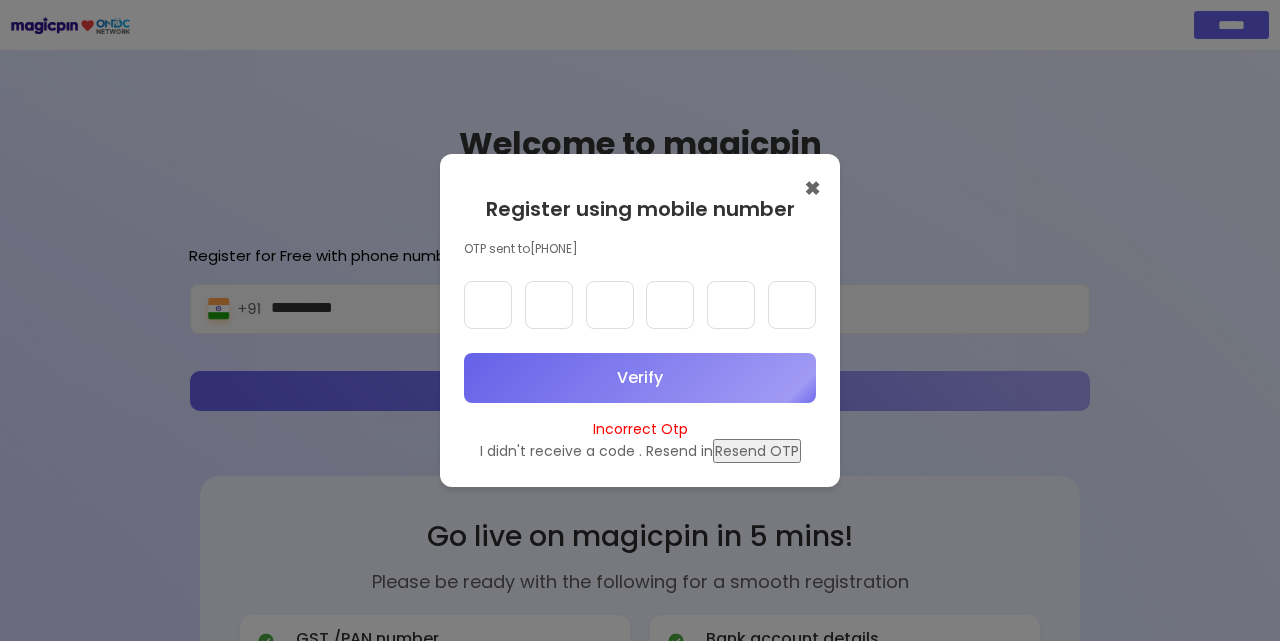 type on "*" 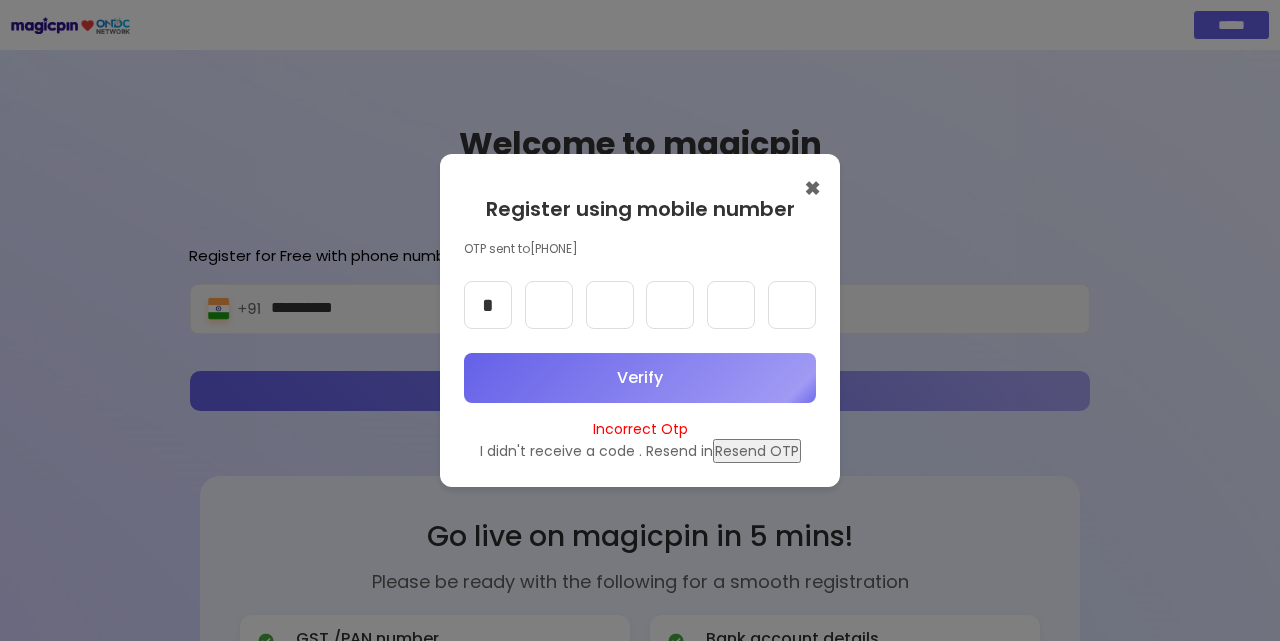 type on "*" 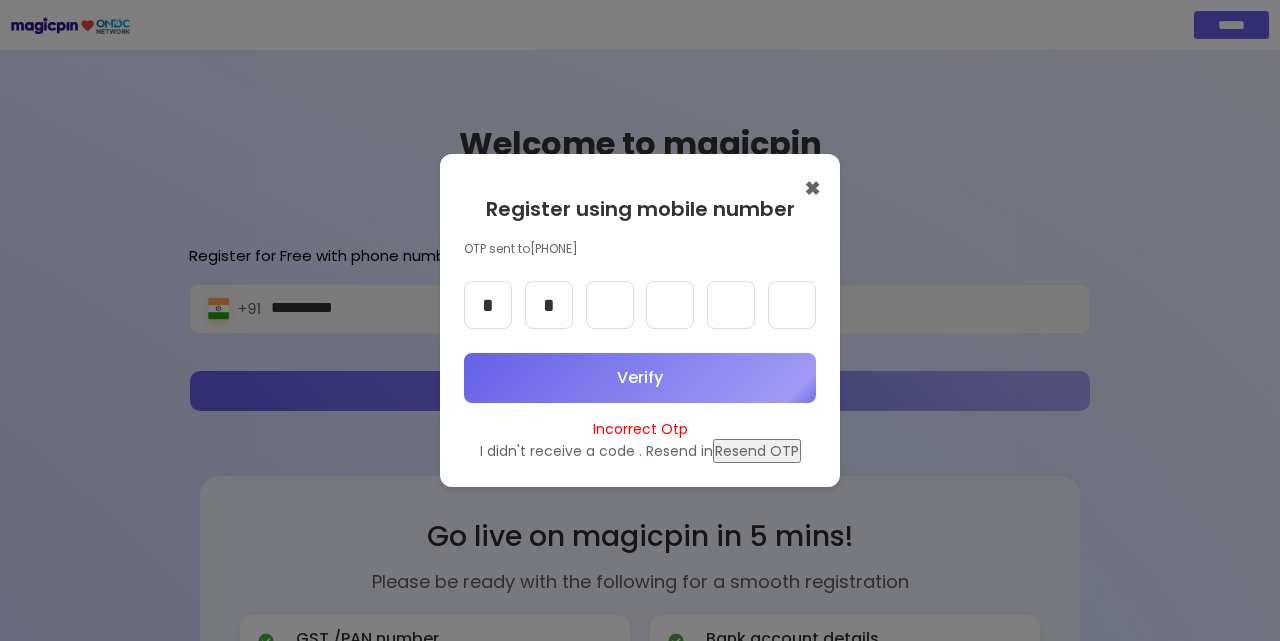type on "*" 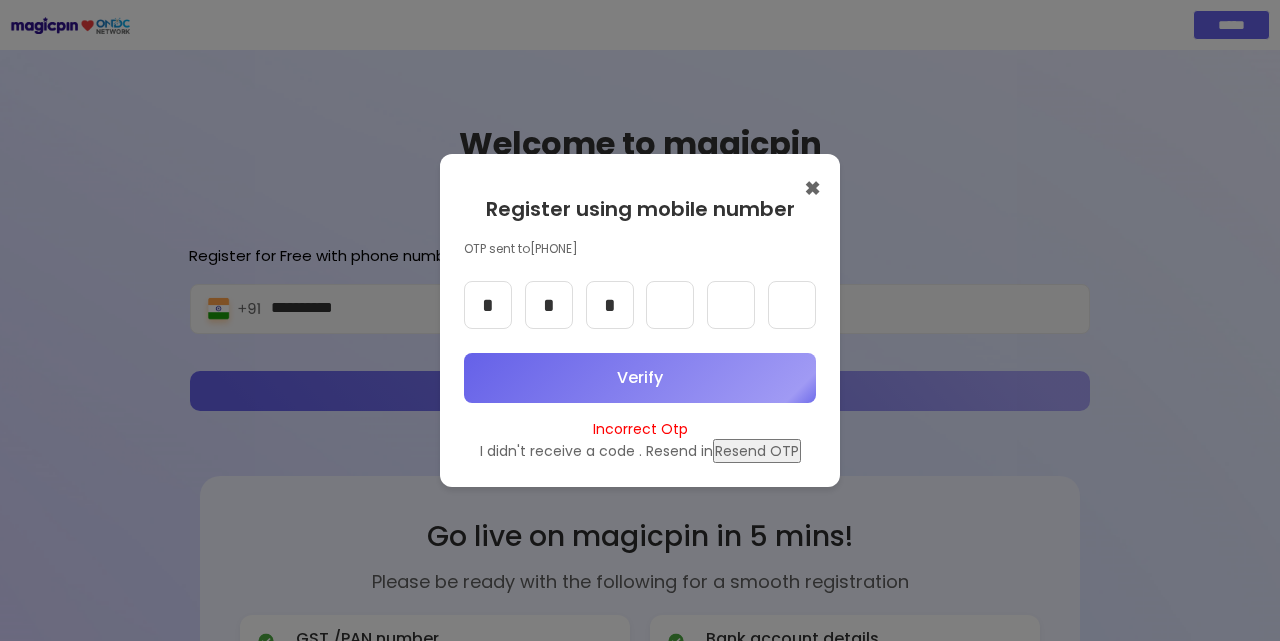 type on "*" 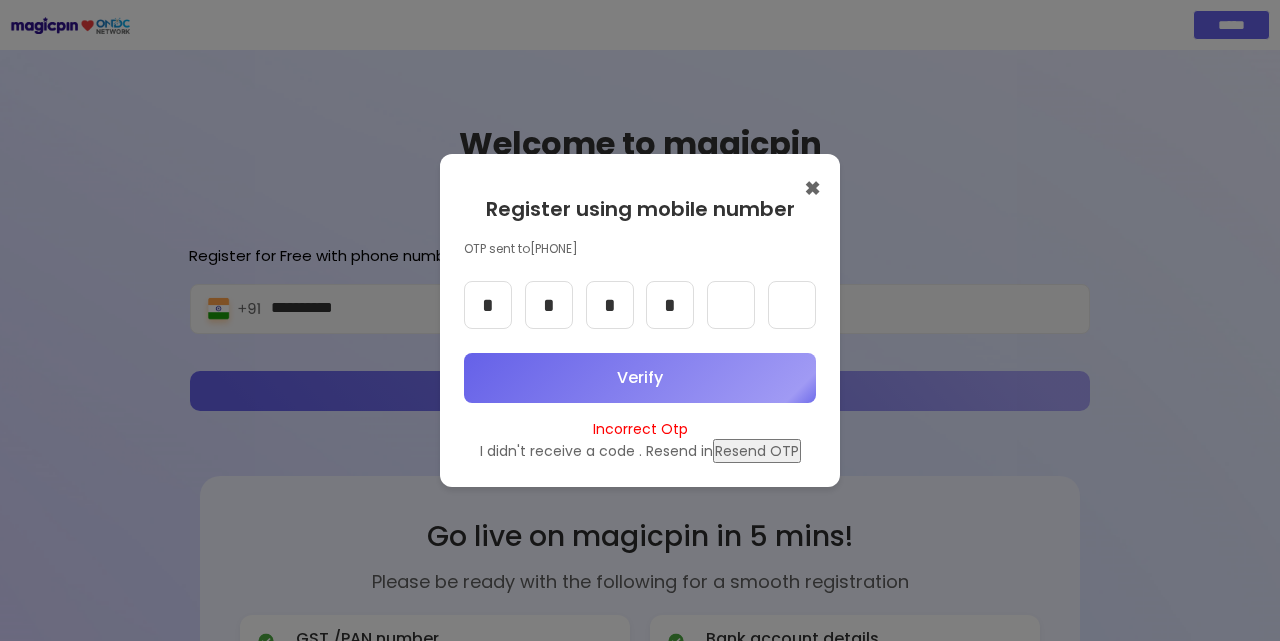 type on "*" 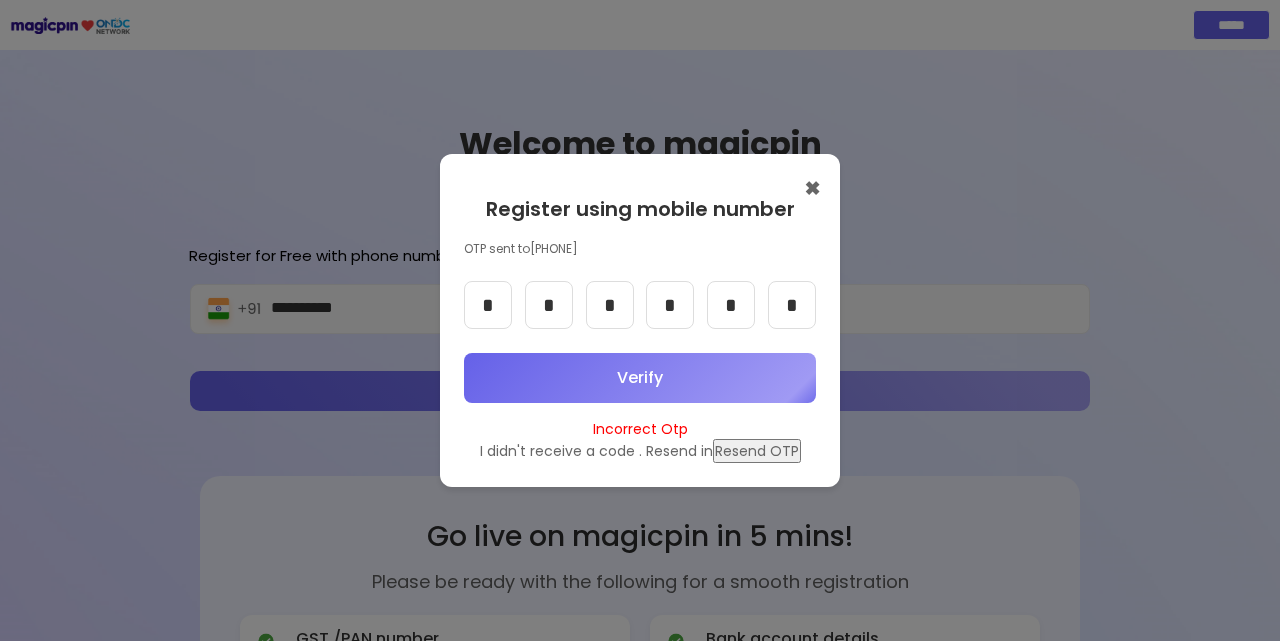 type on "*" 